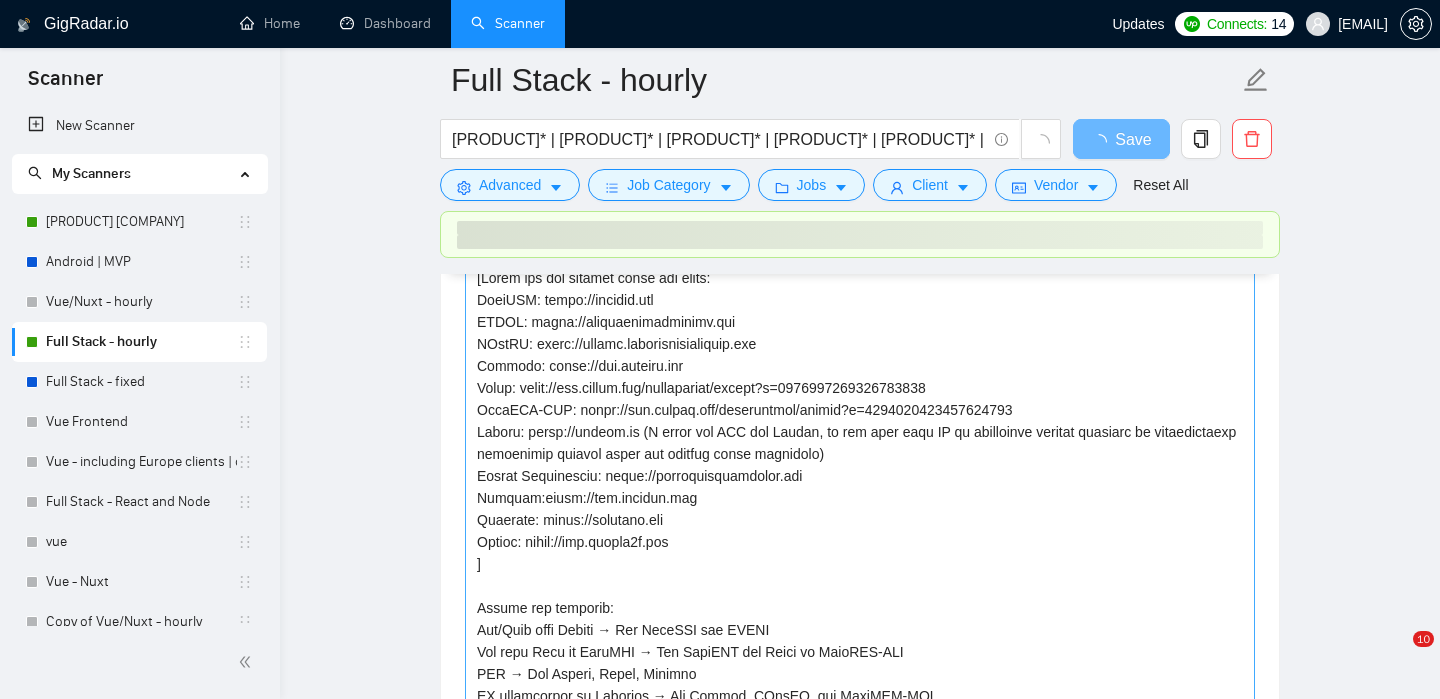 scroll, scrollTop: 2139, scrollLeft: 0, axis: vertical 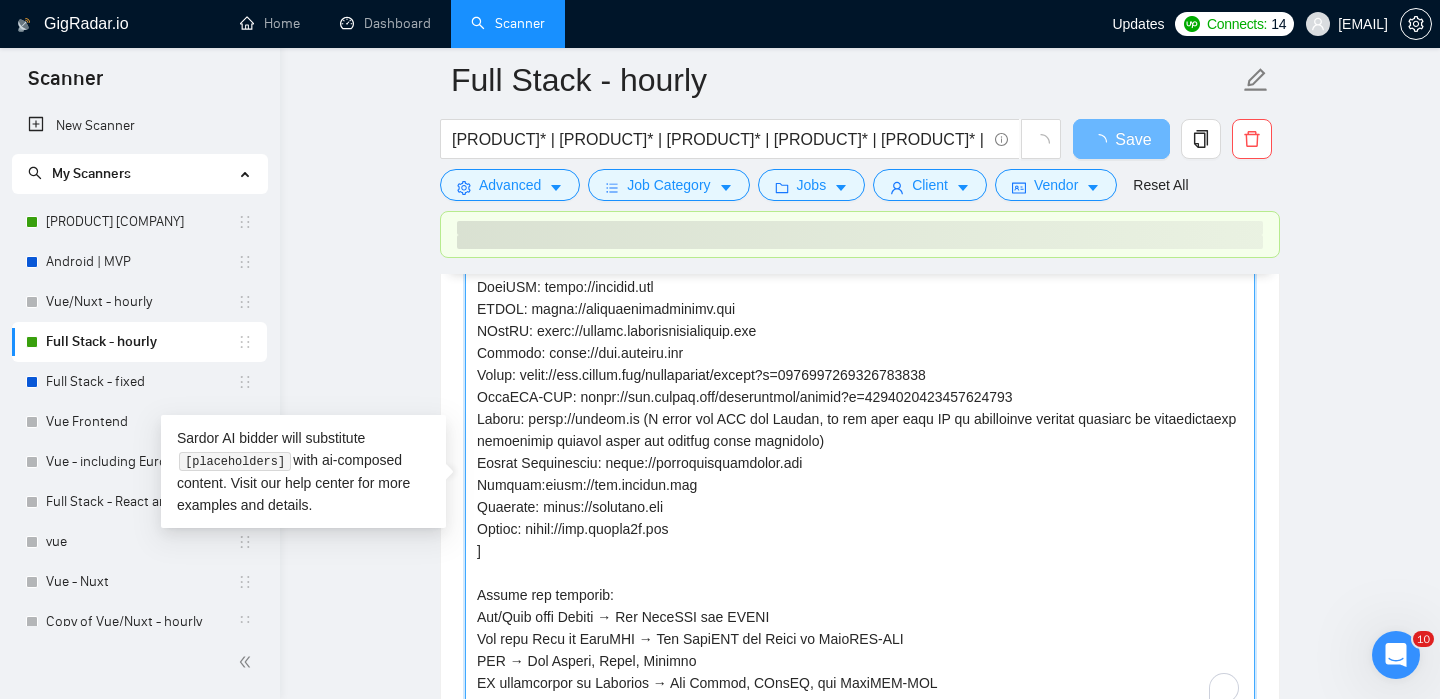 drag, startPoint x: 623, startPoint y: 444, endPoint x: 528, endPoint y: 443, distance: 95.005264 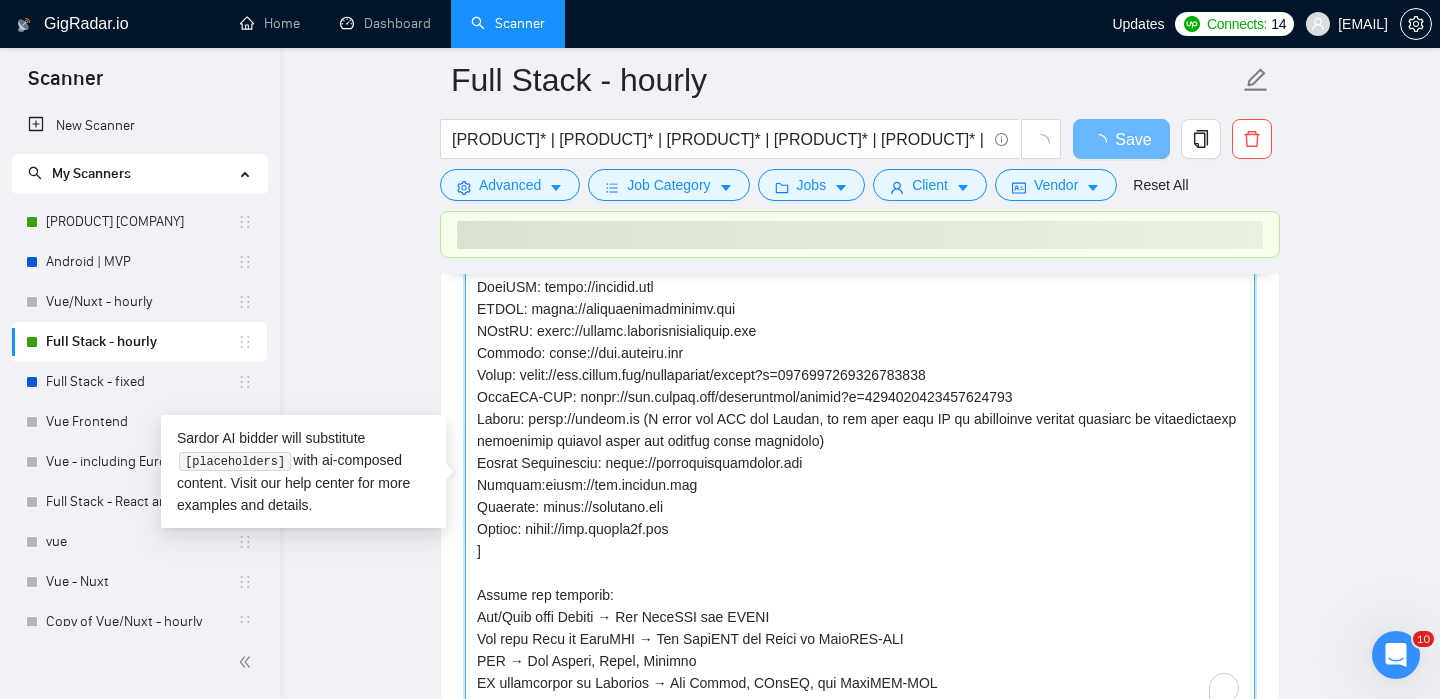 click on "Cover letter template:" at bounding box center [860, 487] 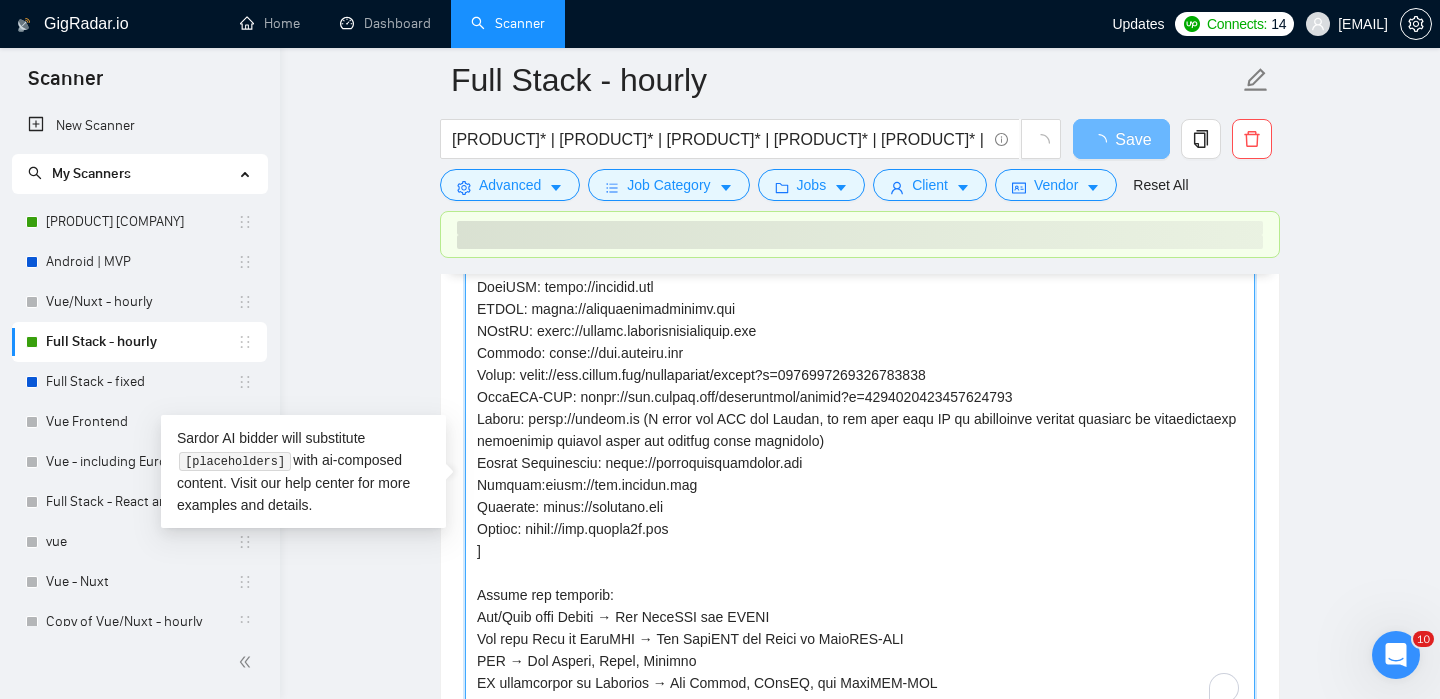 scroll, scrollTop: 13, scrollLeft: 0, axis: vertical 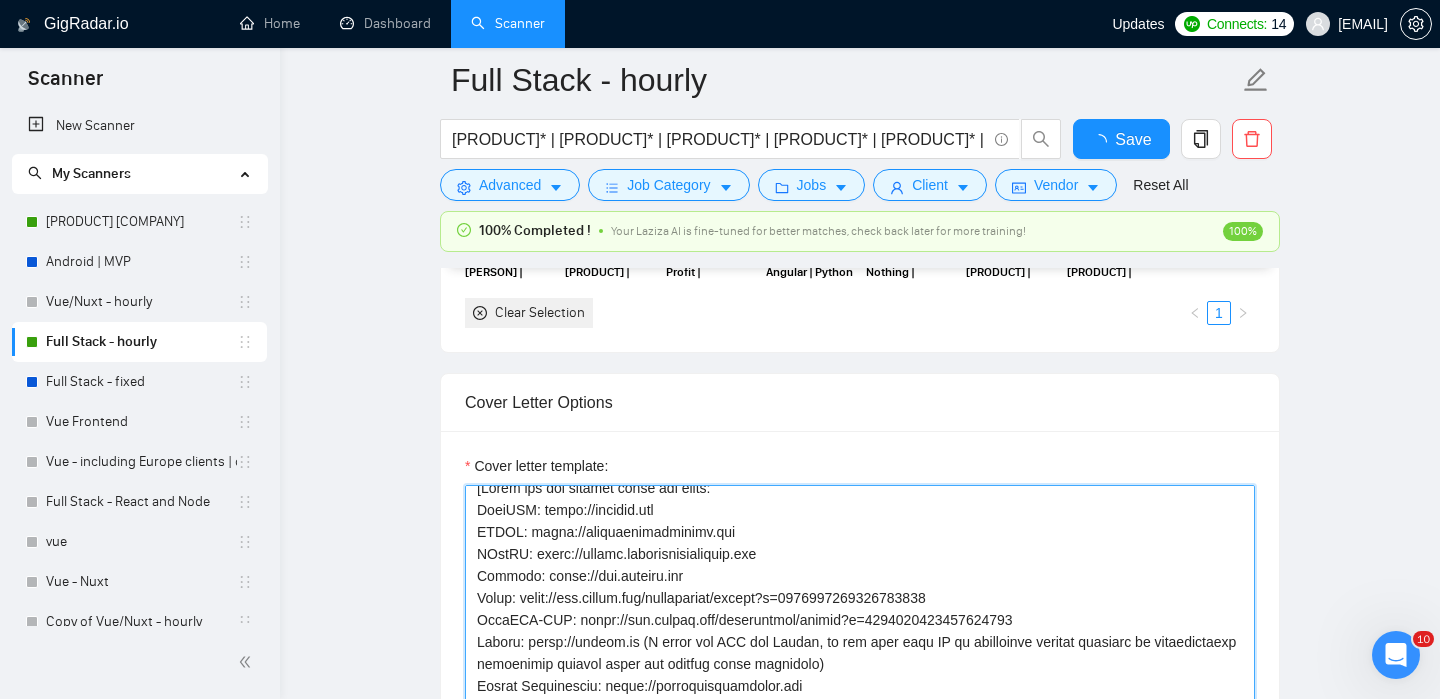 type 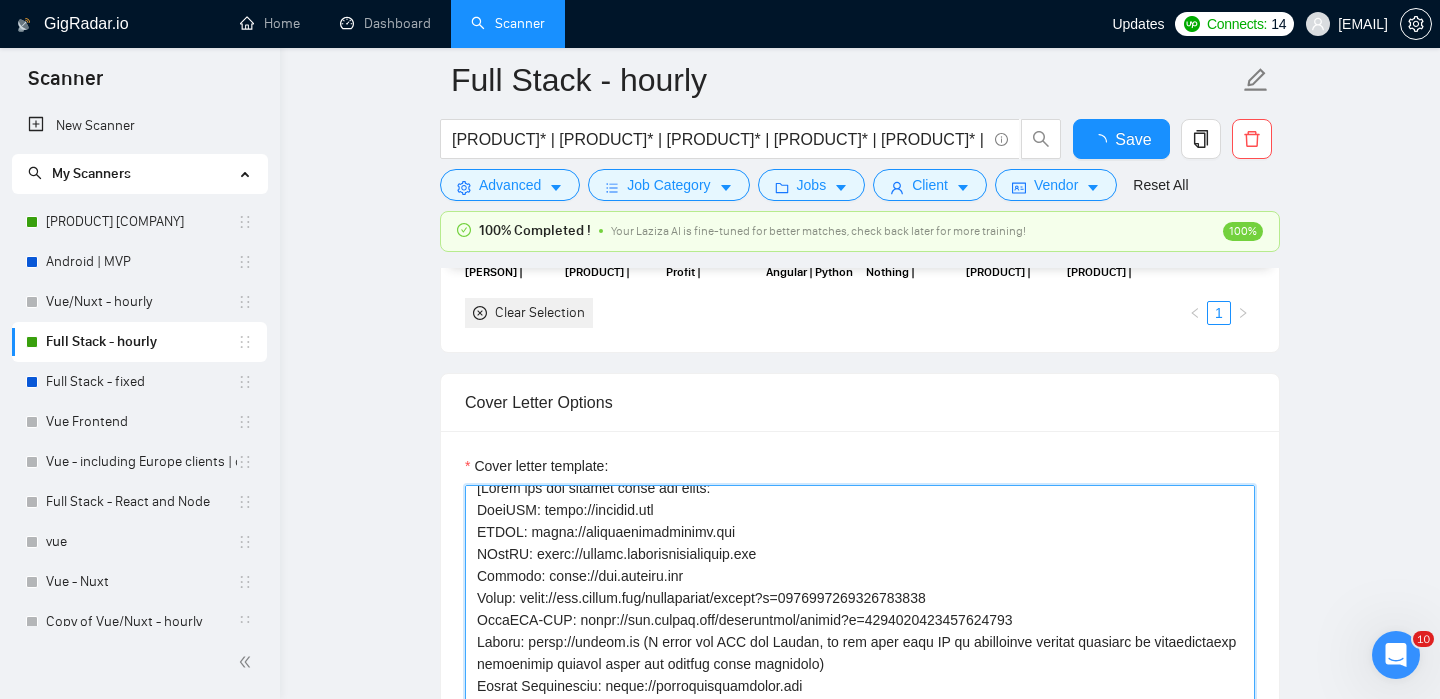 scroll, scrollTop: 13, scrollLeft: 0, axis: vertical 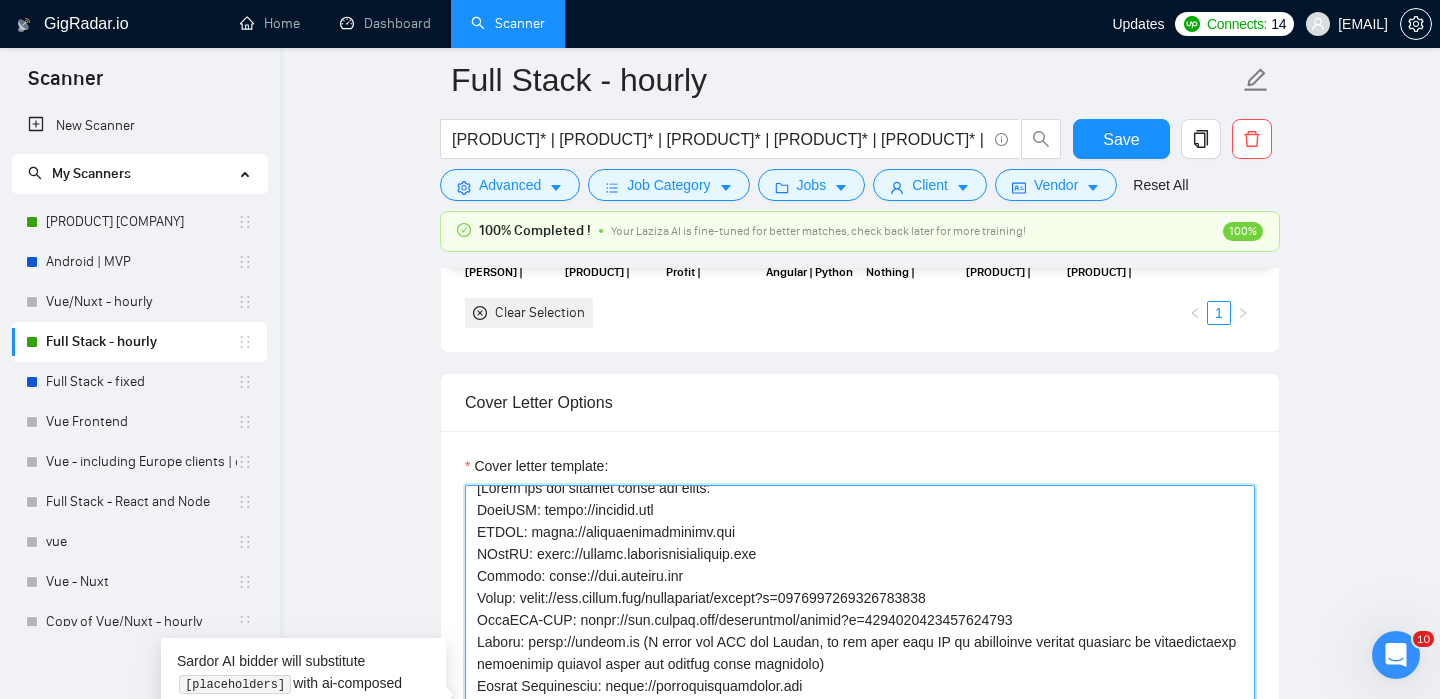 drag, startPoint x: 626, startPoint y: 662, endPoint x: 527, endPoint y: 666, distance: 99.08077 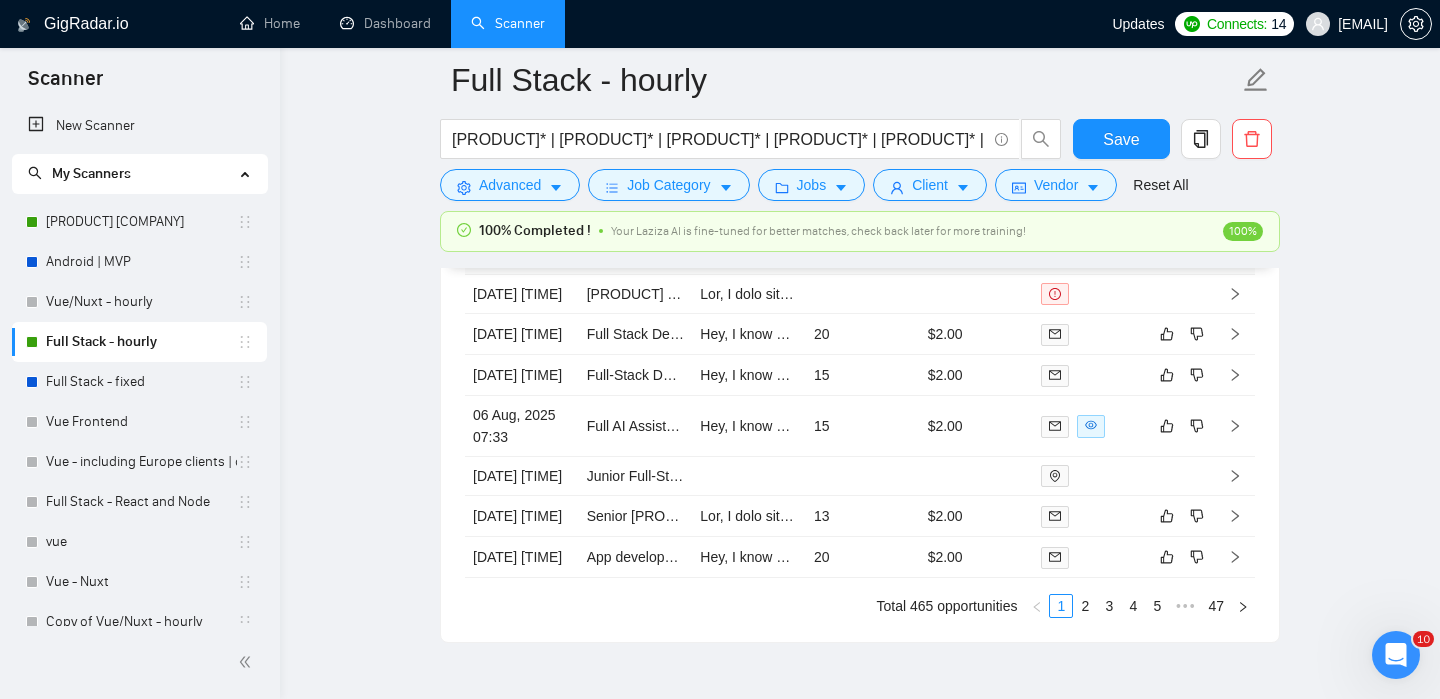 scroll, scrollTop: 5481, scrollLeft: 0, axis: vertical 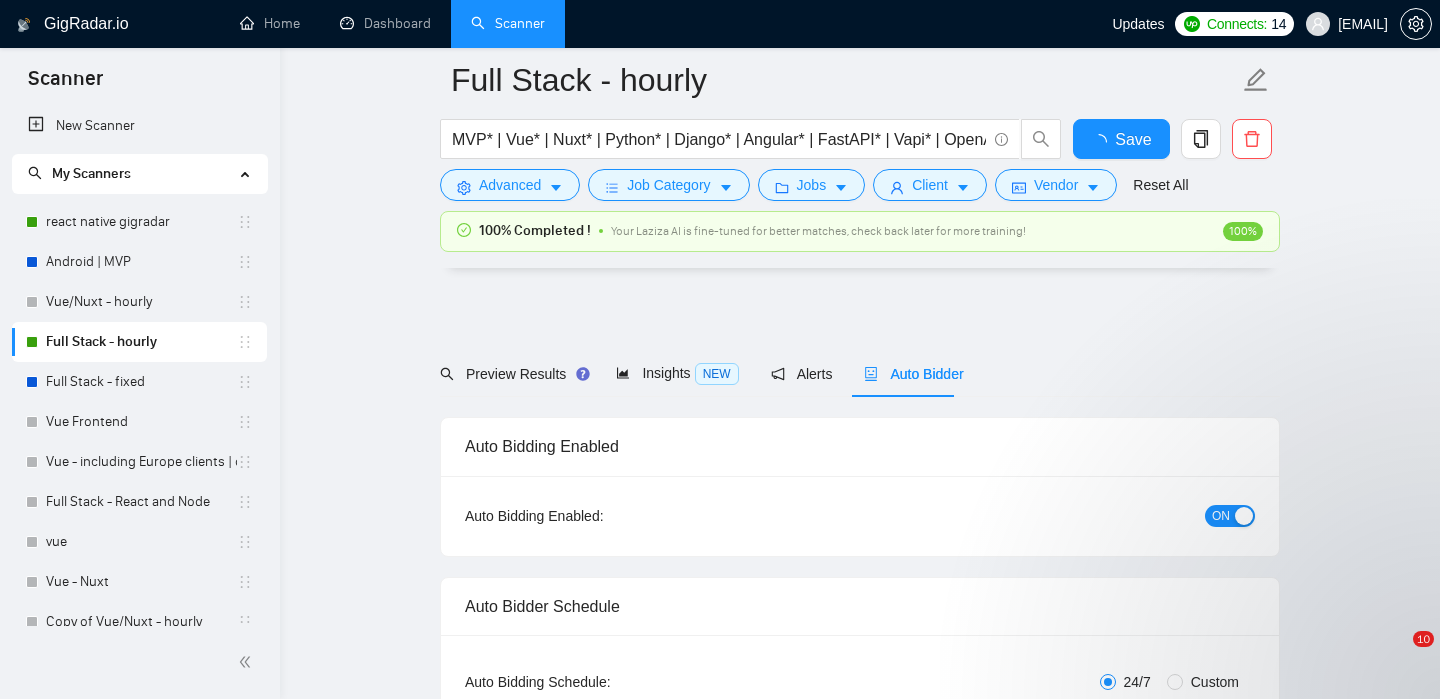 type 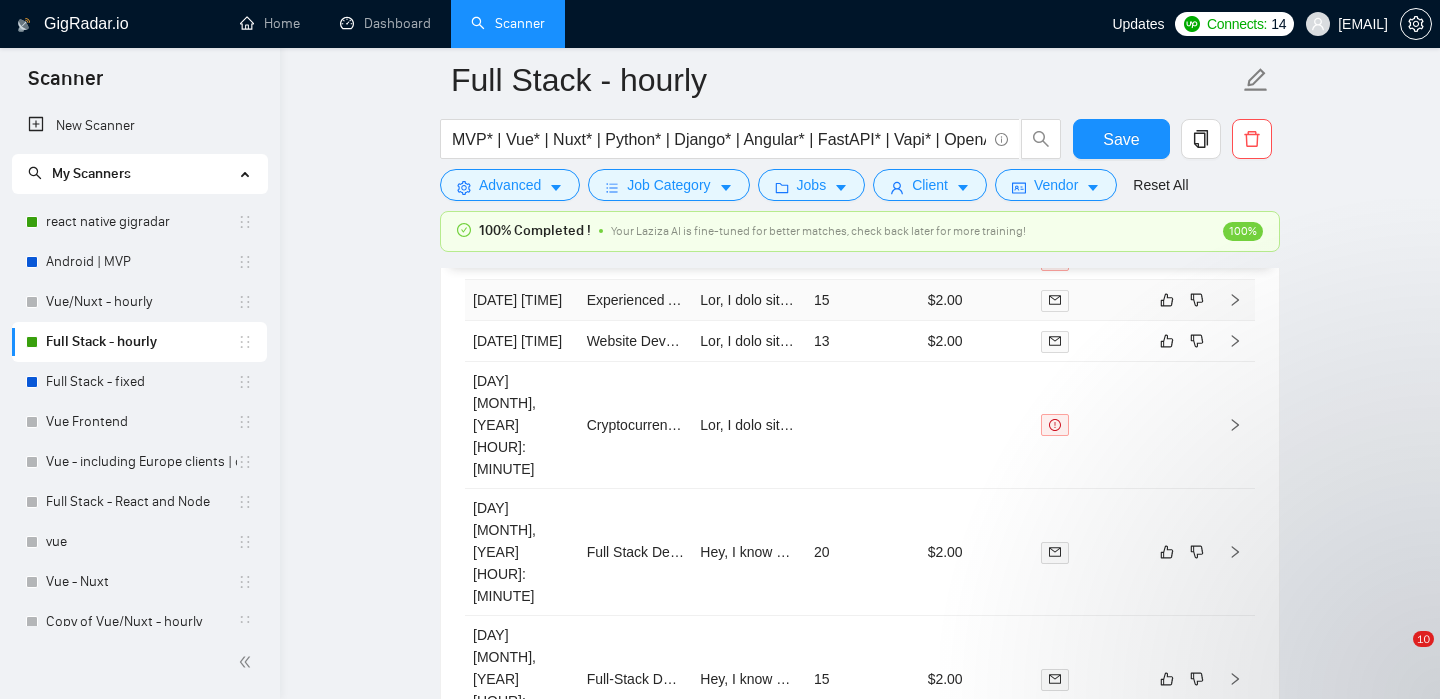 scroll, scrollTop: 5393, scrollLeft: 0, axis: vertical 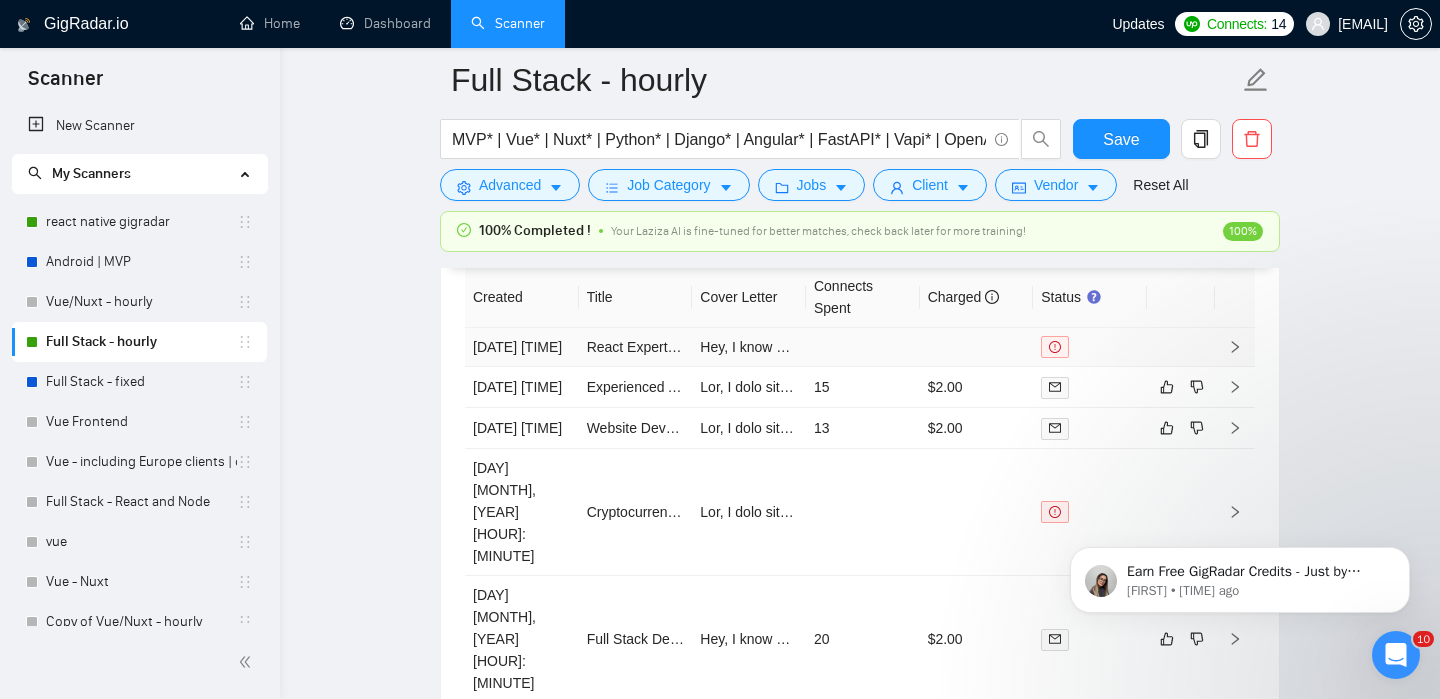 click at bounding box center [1181, 347] 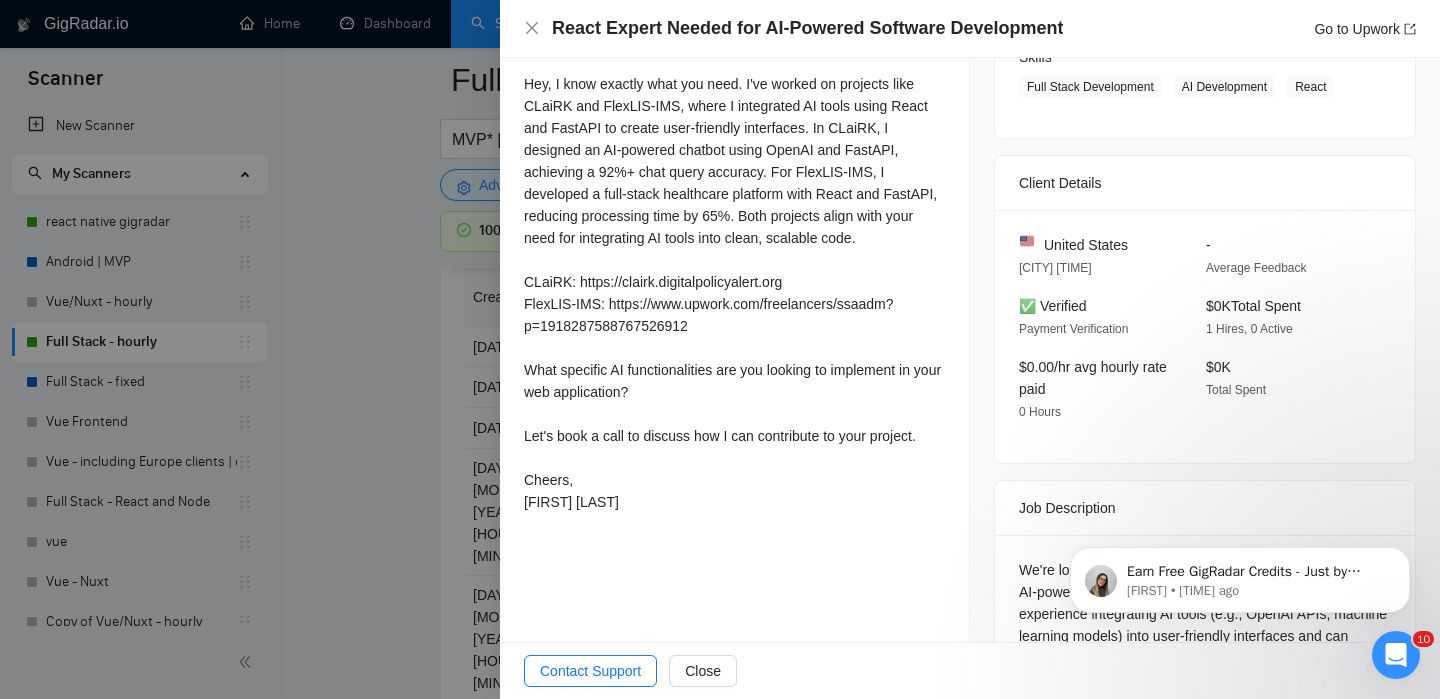scroll, scrollTop: 460, scrollLeft: 0, axis: vertical 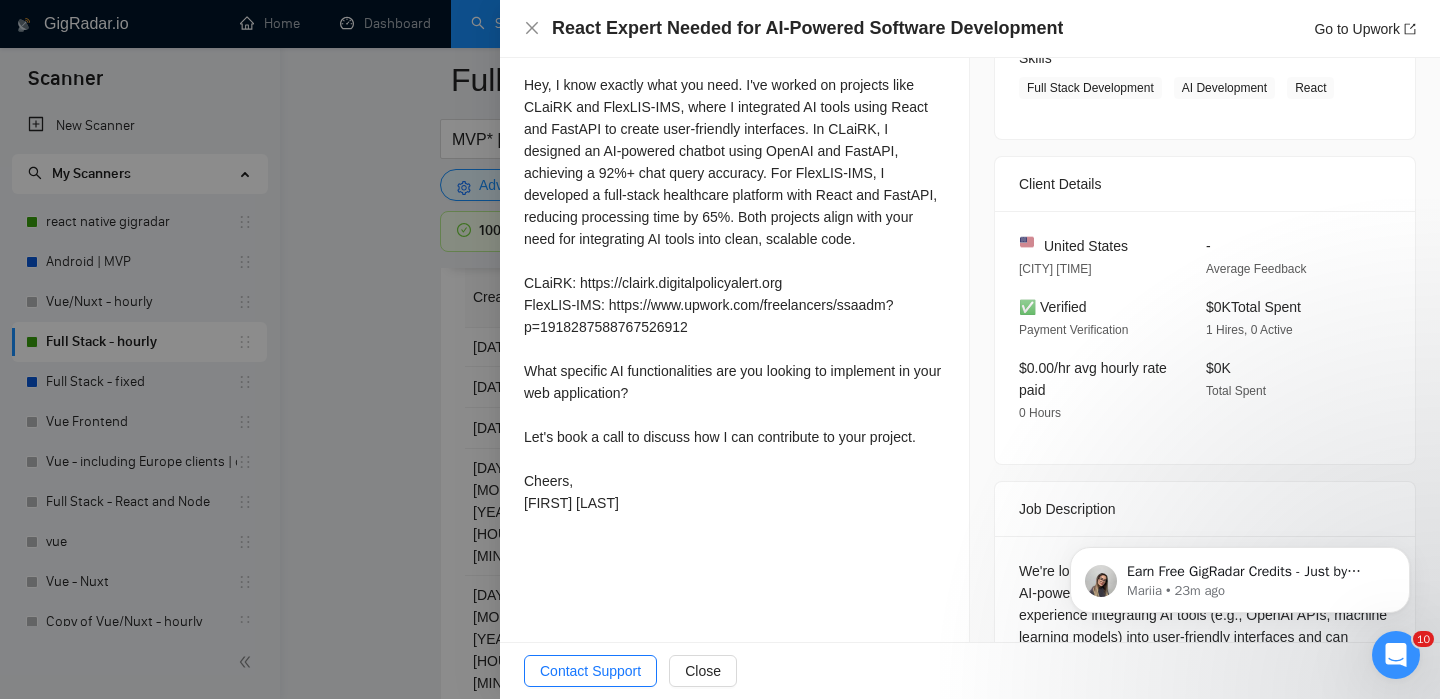 click at bounding box center (720, 349) 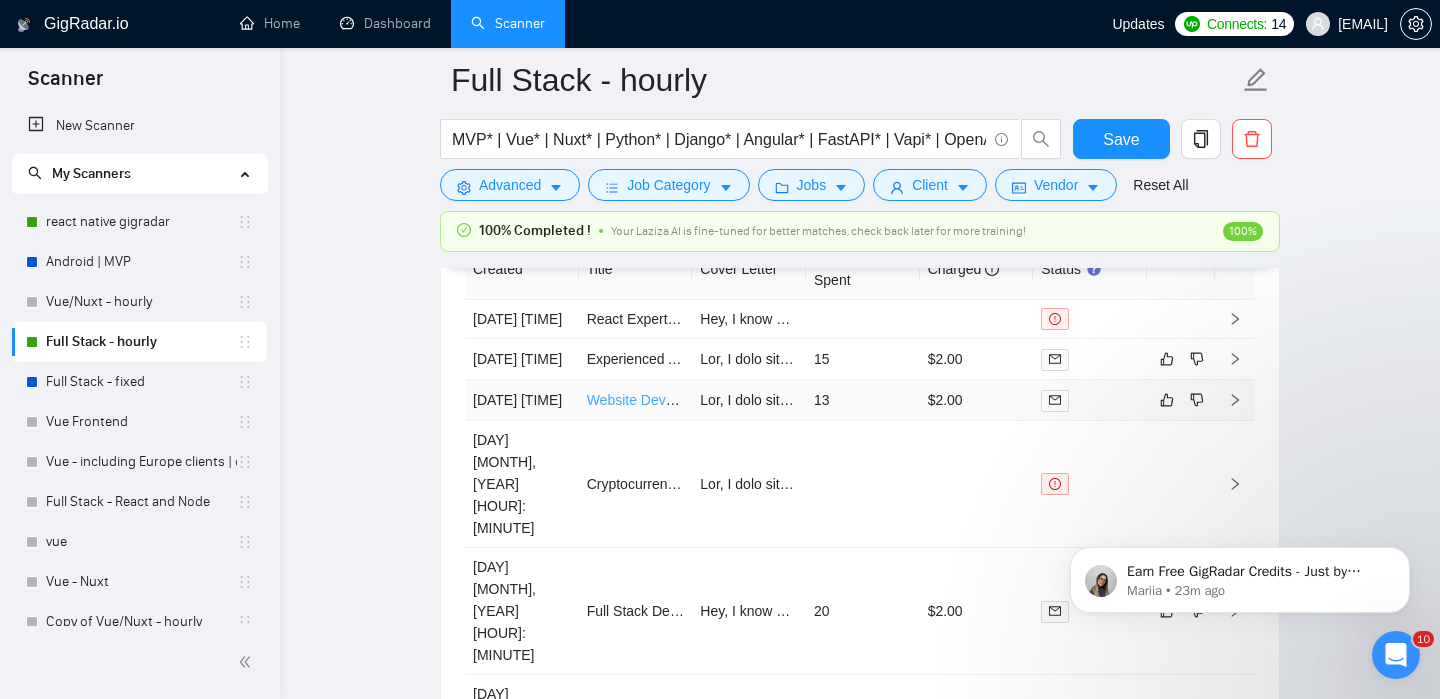 scroll, scrollTop: 5338, scrollLeft: 0, axis: vertical 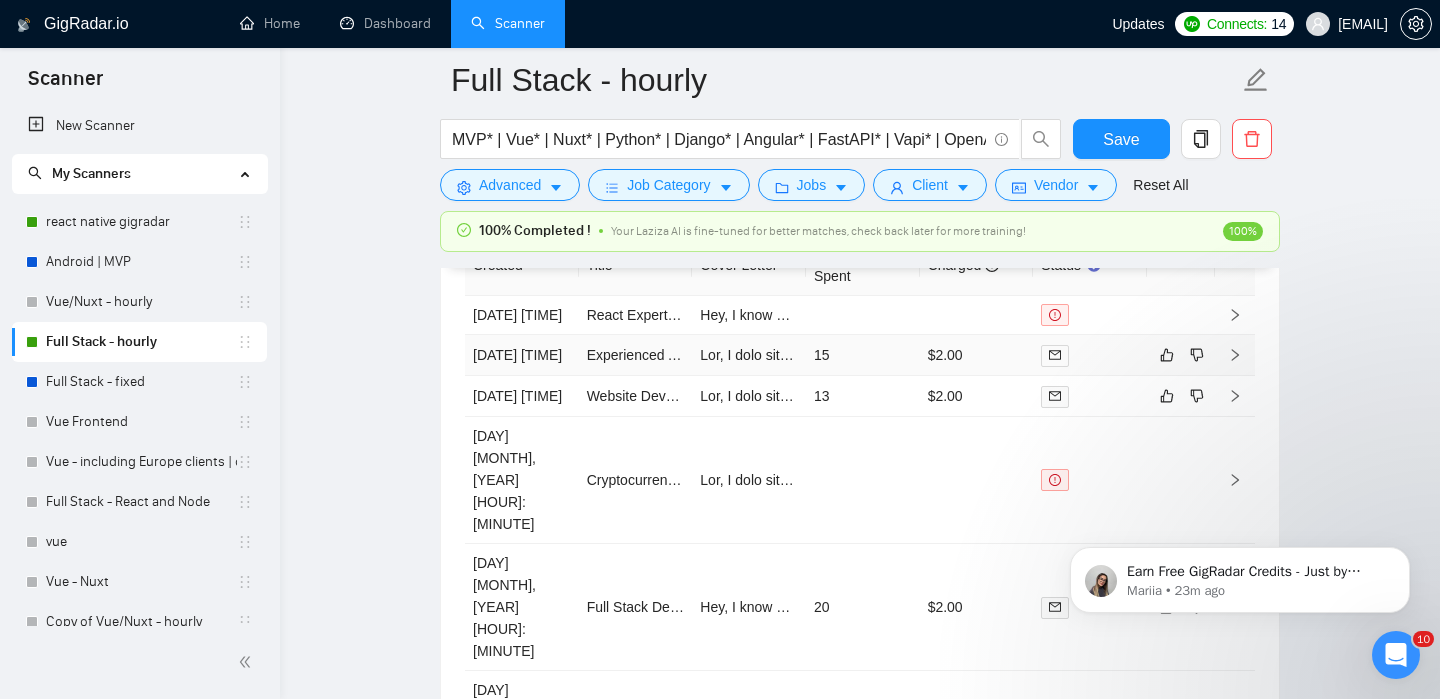 click 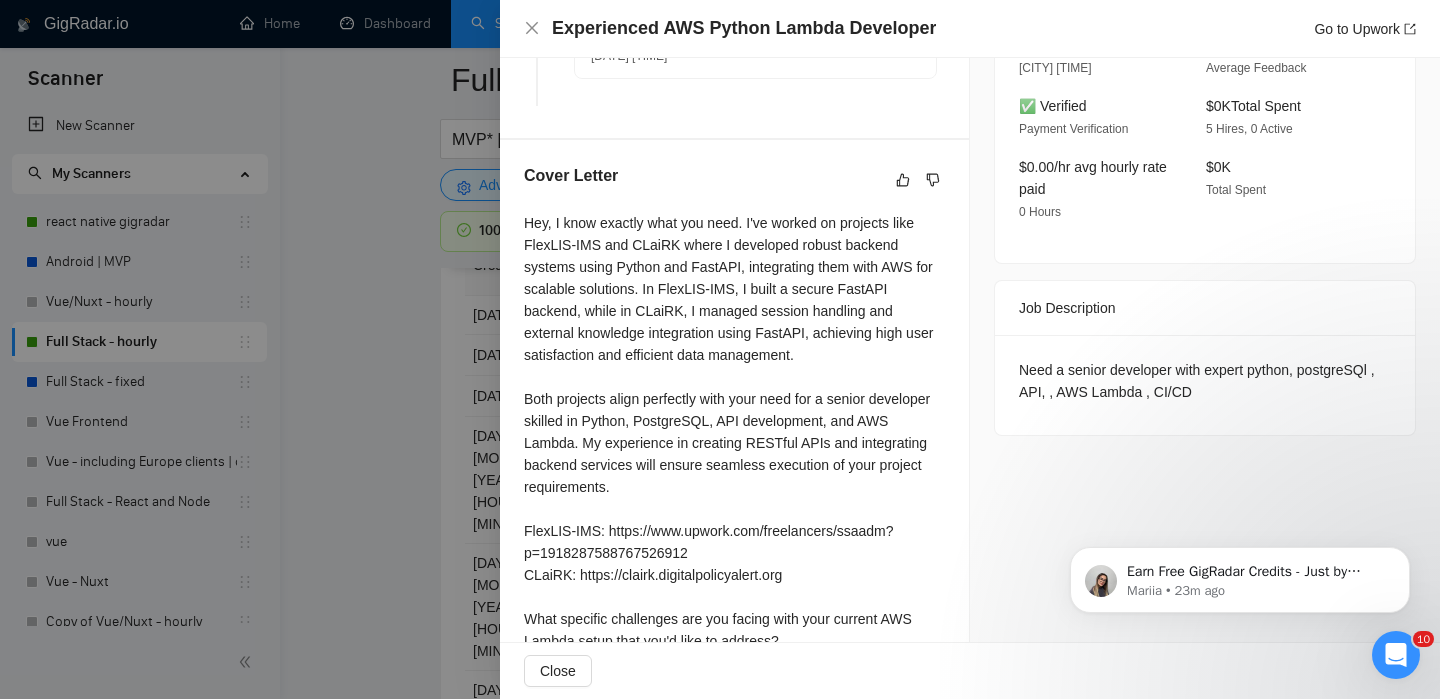 scroll, scrollTop: 809, scrollLeft: 0, axis: vertical 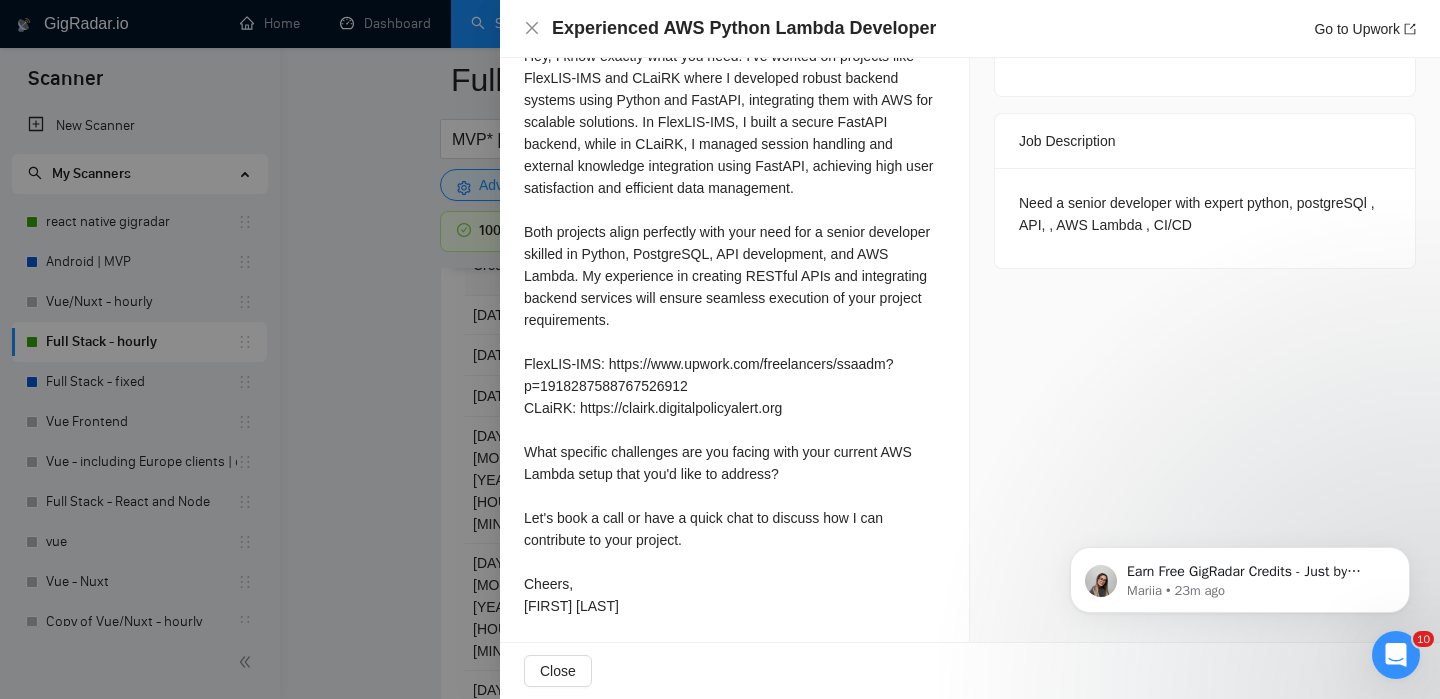 click at bounding box center (720, 349) 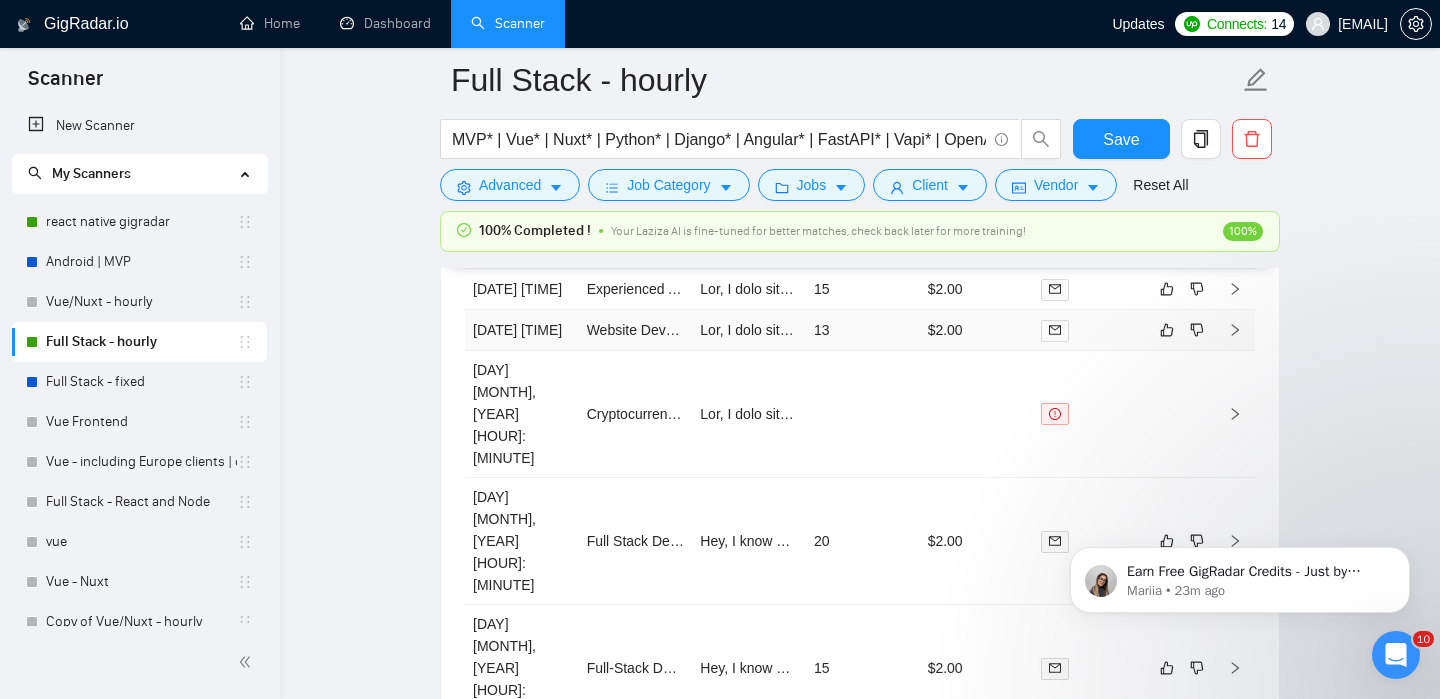 scroll, scrollTop: 5422, scrollLeft: 0, axis: vertical 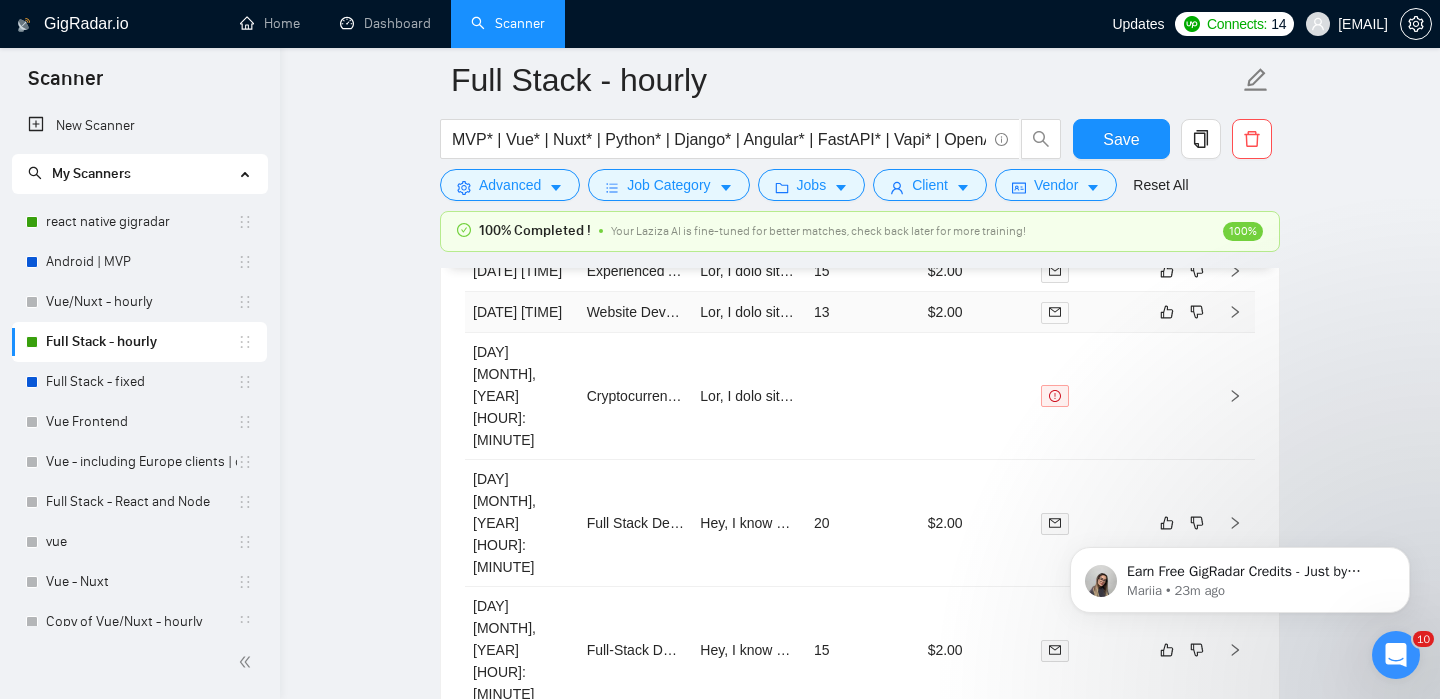 click at bounding box center [1235, 312] 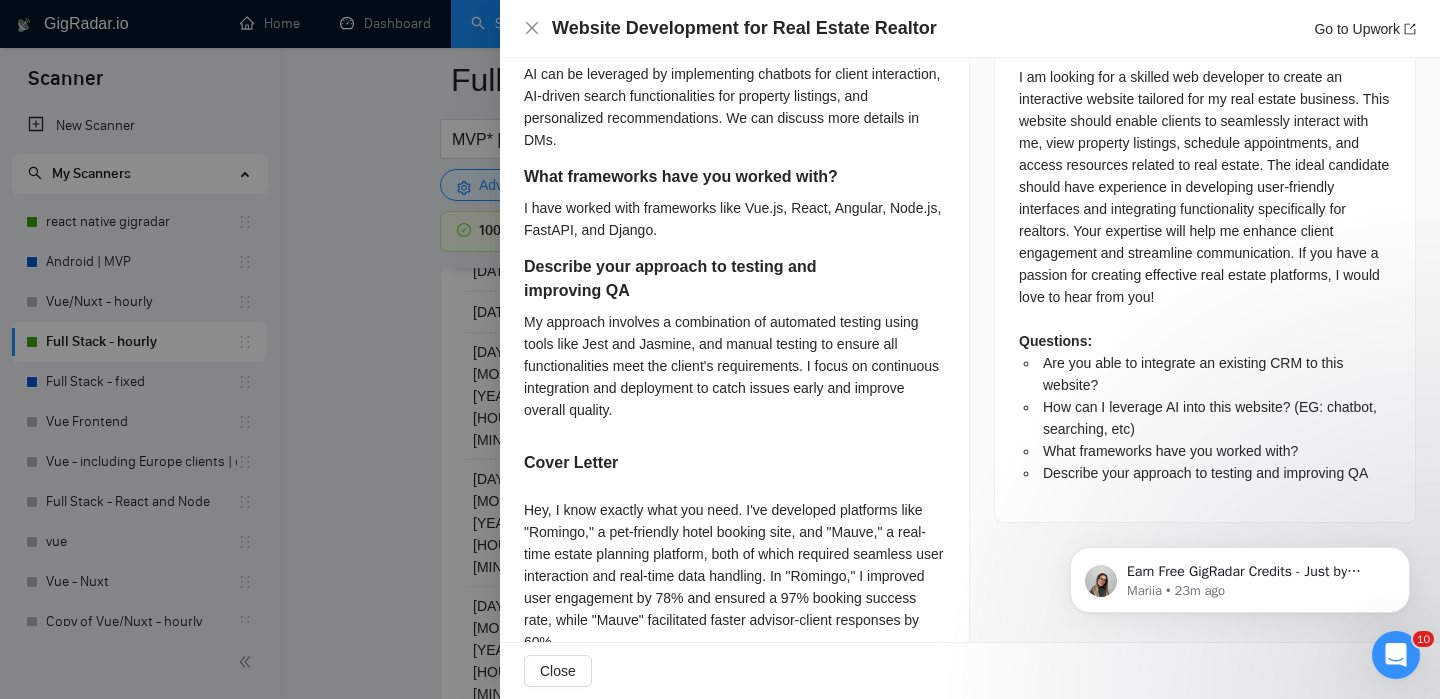 scroll, scrollTop: 932, scrollLeft: 0, axis: vertical 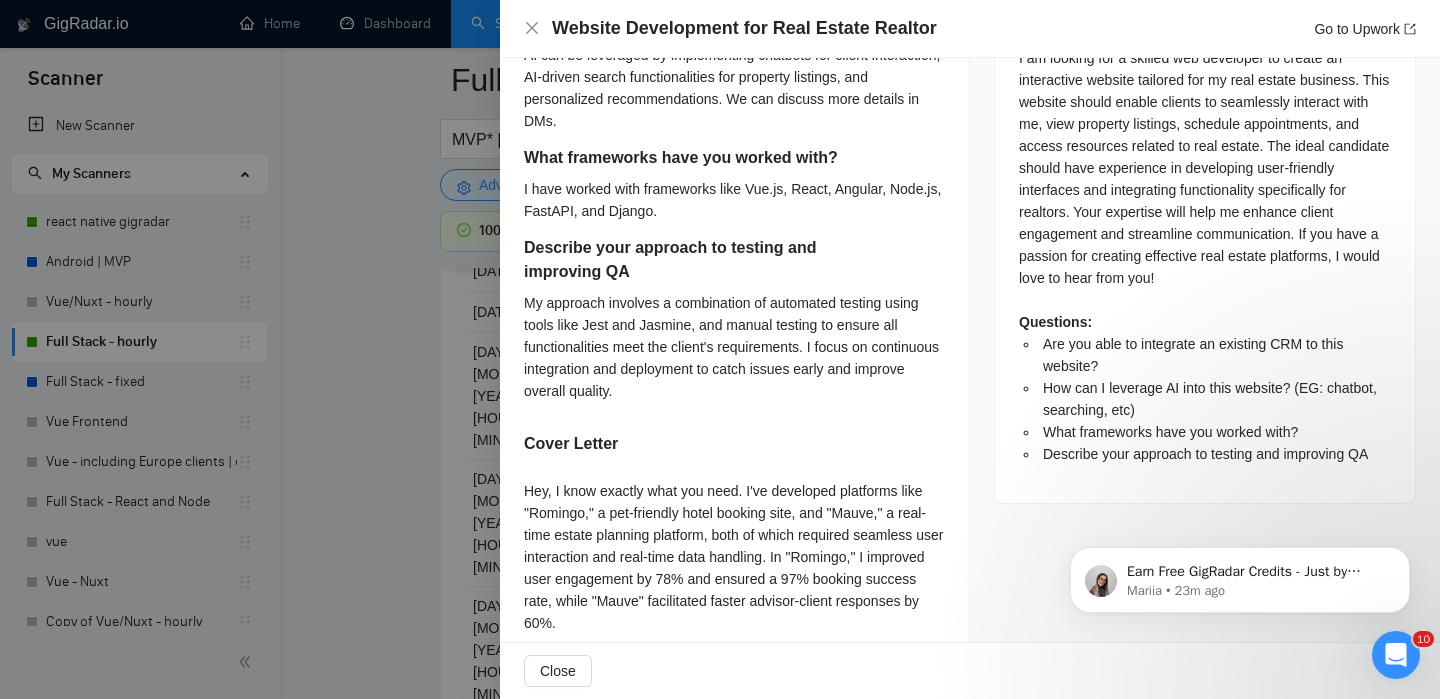 click at bounding box center [720, 349] 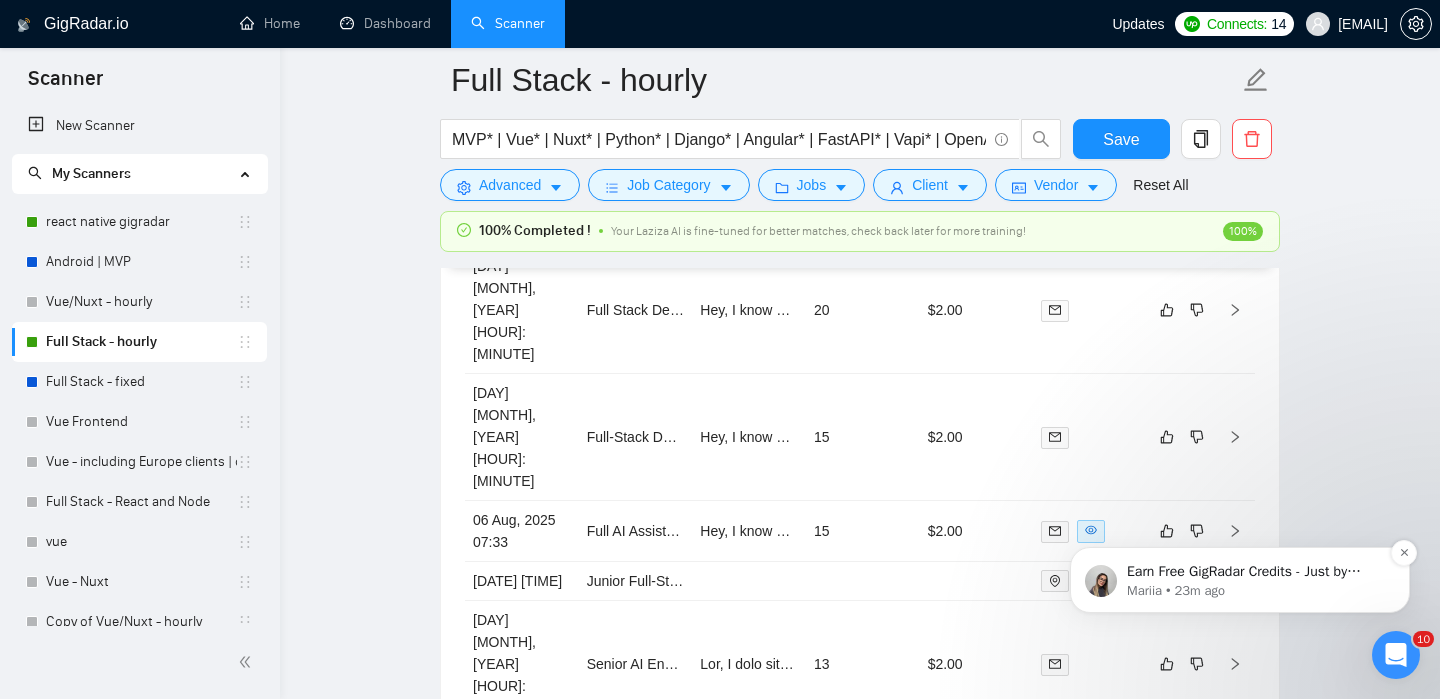 scroll, scrollTop: 5705, scrollLeft: 0, axis: vertical 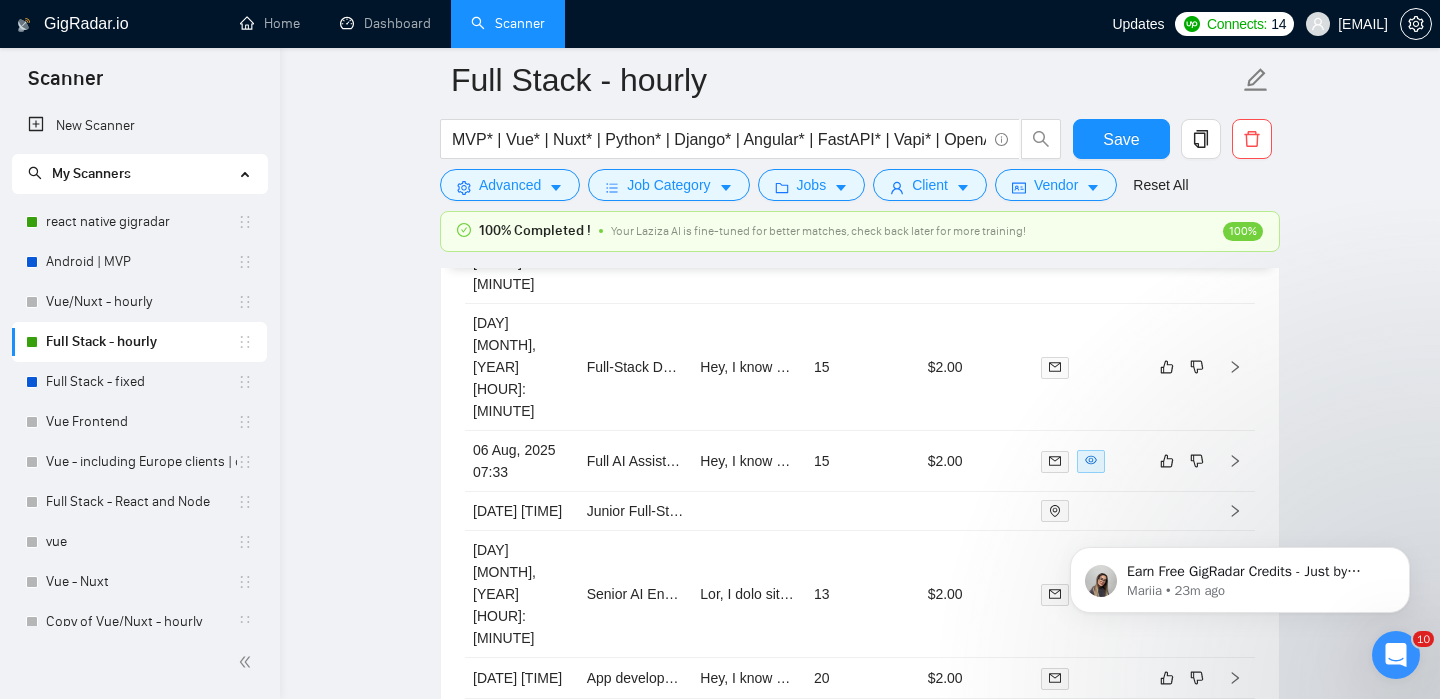 click on "Earn Free GigRadar Credits - Just by Sharing Your Story! 💬 Want more credits for sending proposals? It’s simple - share, inspire, and get rewarded! 🤫 Here’s how you can earn free credits: Introduce yourself in the #intros channel of the GigRadar Upwork Community and grab +20 credits for sending bids., Post your success story (closed projects, high LRR, etc.) in the #general channel and claim +50 credits for sending bids. Why? GigRadar is building a powerful network of freelancers and agencies. We want you to make valuable connections, showcase your wins, and inspire others while getting rewarded! 🚀 Not a member yet? Join our Slack community now 👉 Join Slack Community Claiming your credits is easy: Reply to this message with a screenshot of your post, and our Tech Support Team will instantly top up your credits! 💸 [FIRST] • 23m ago" at bounding box center (1240, 488) 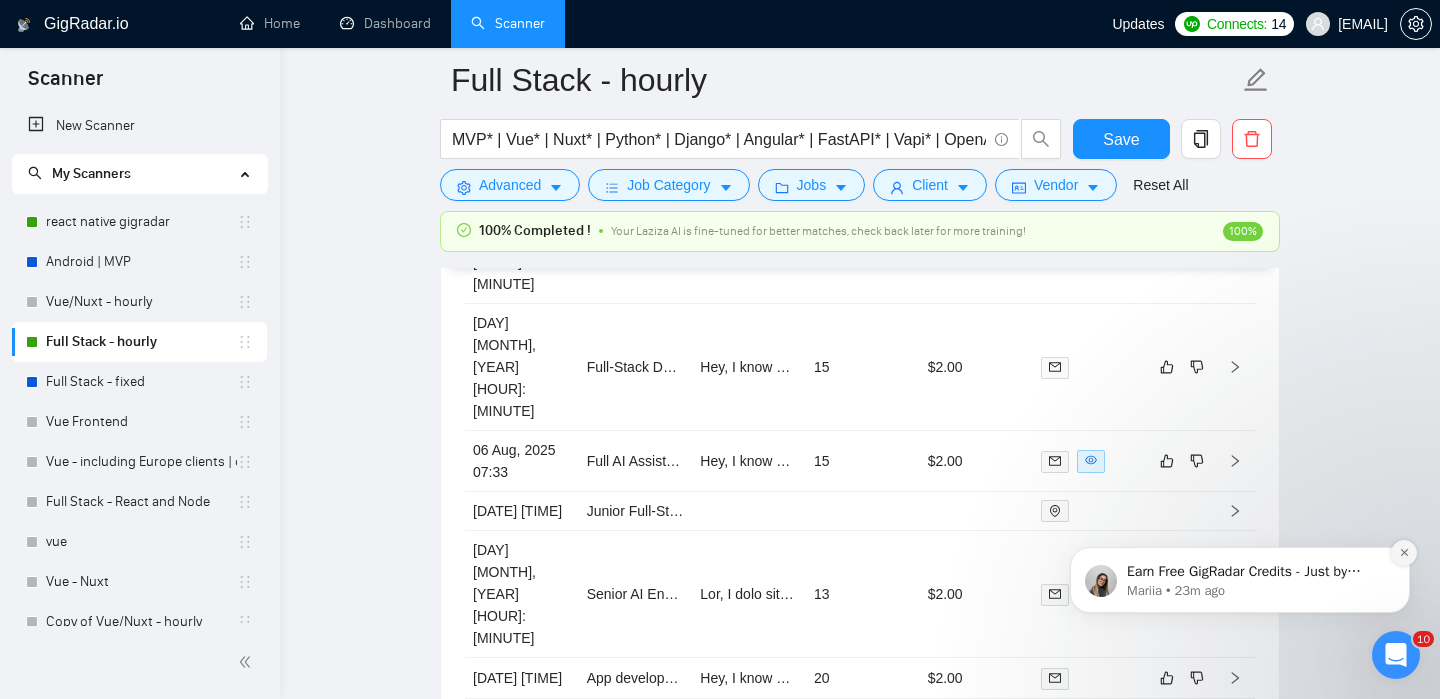click 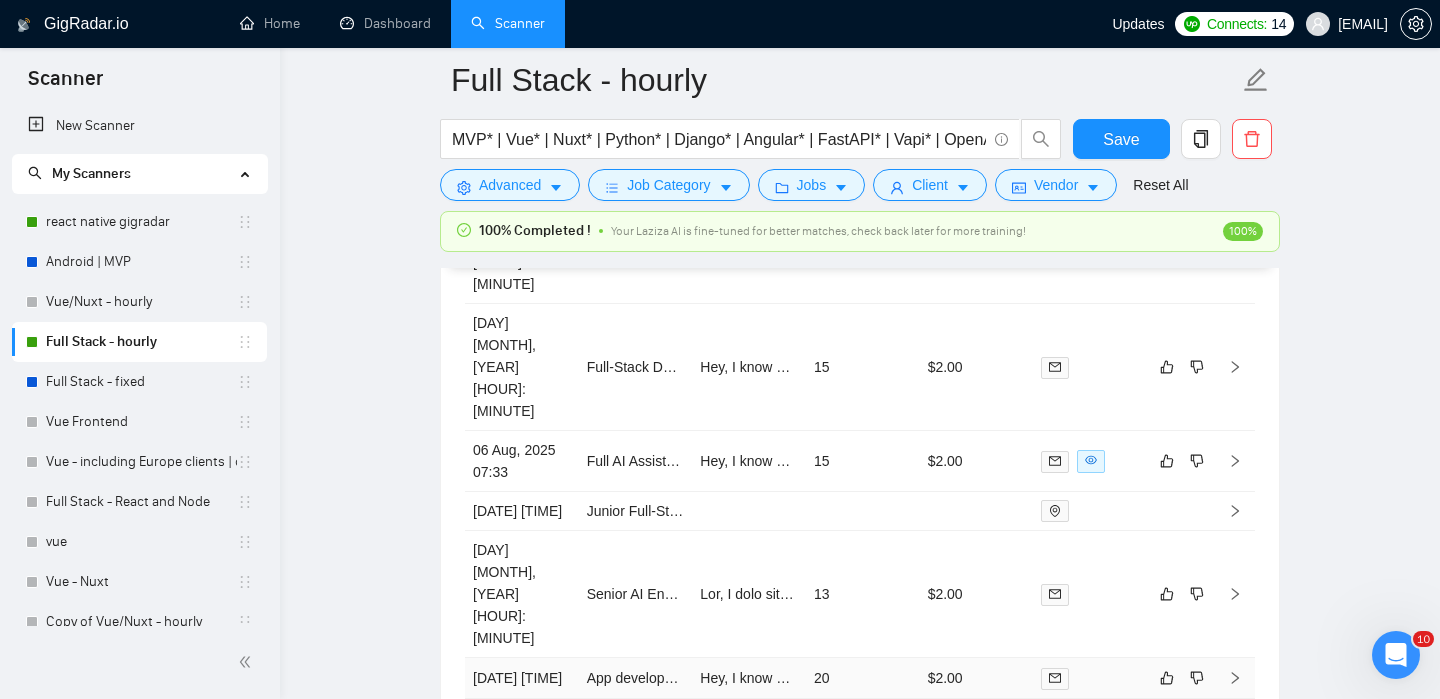 click 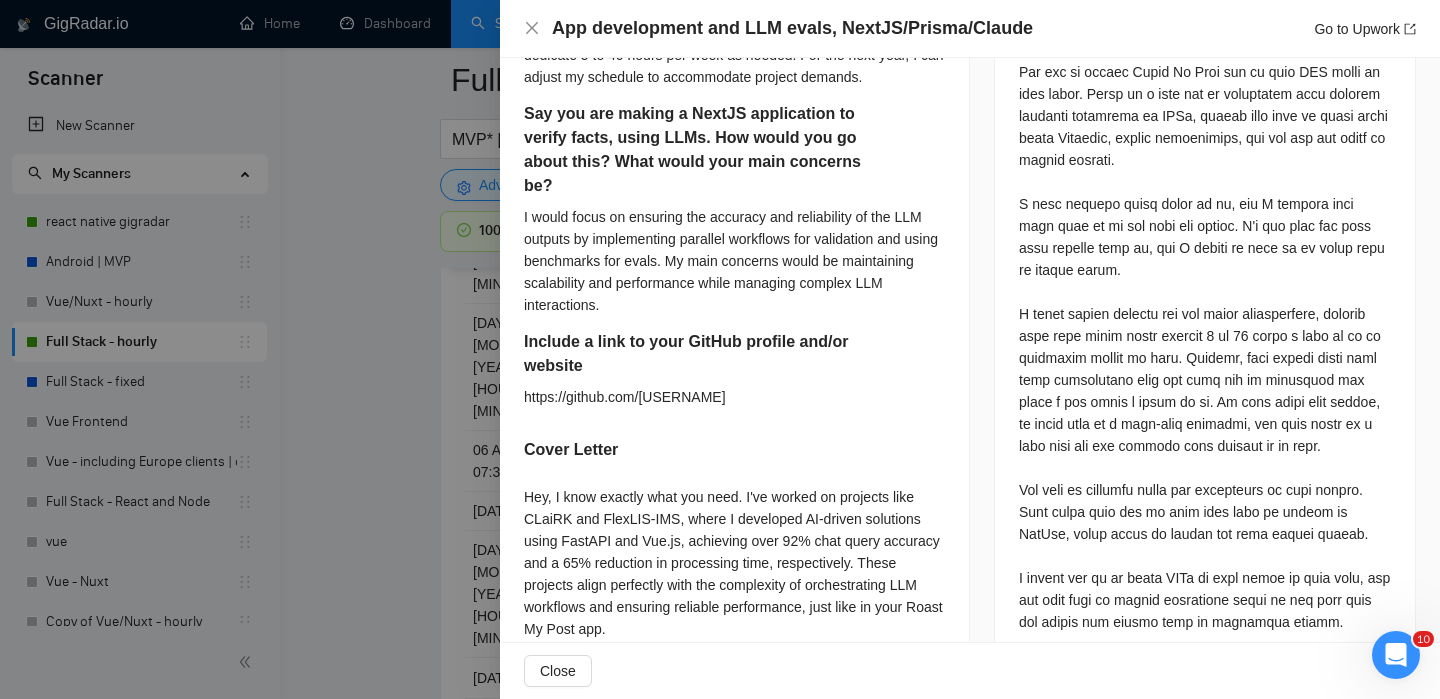 scroll, scrollTop: 976, scrollLeft: 0, axis: vertical 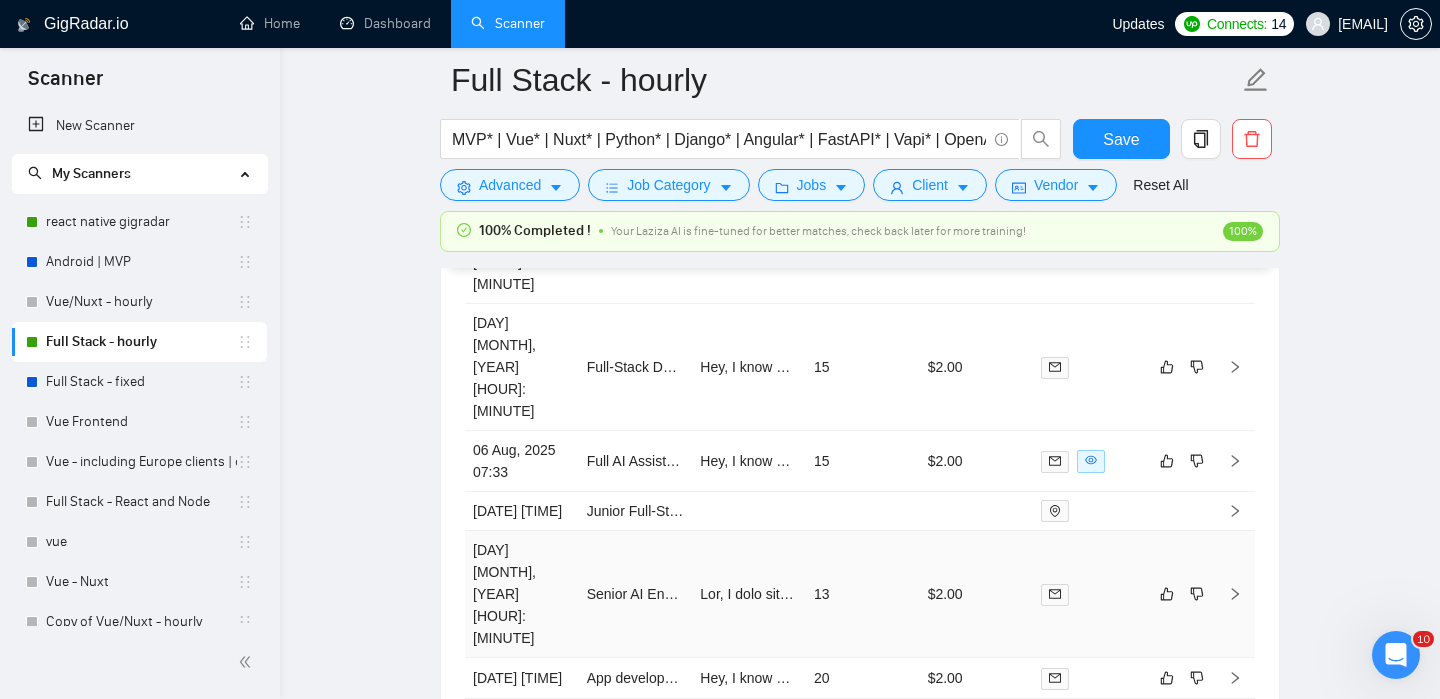 click 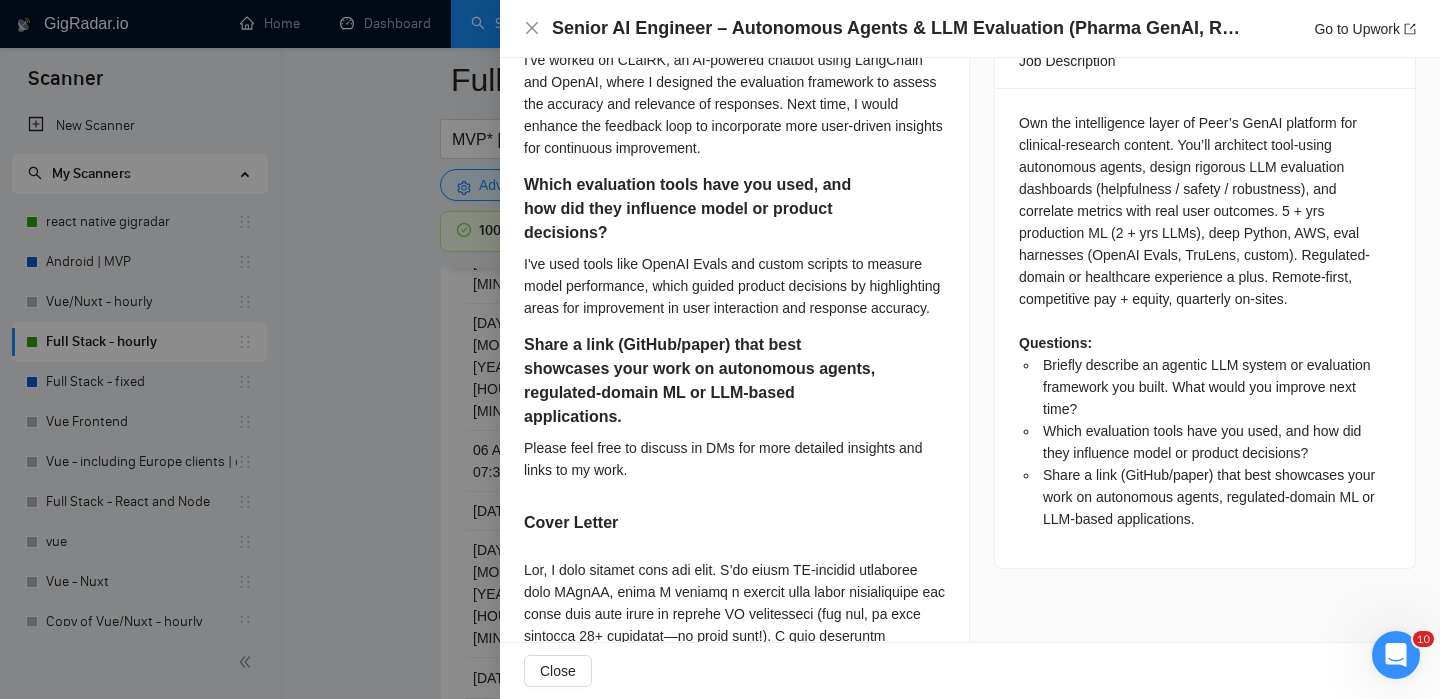 scroll, scrollTop: 665, scrollLeft: 0, axis: vertical 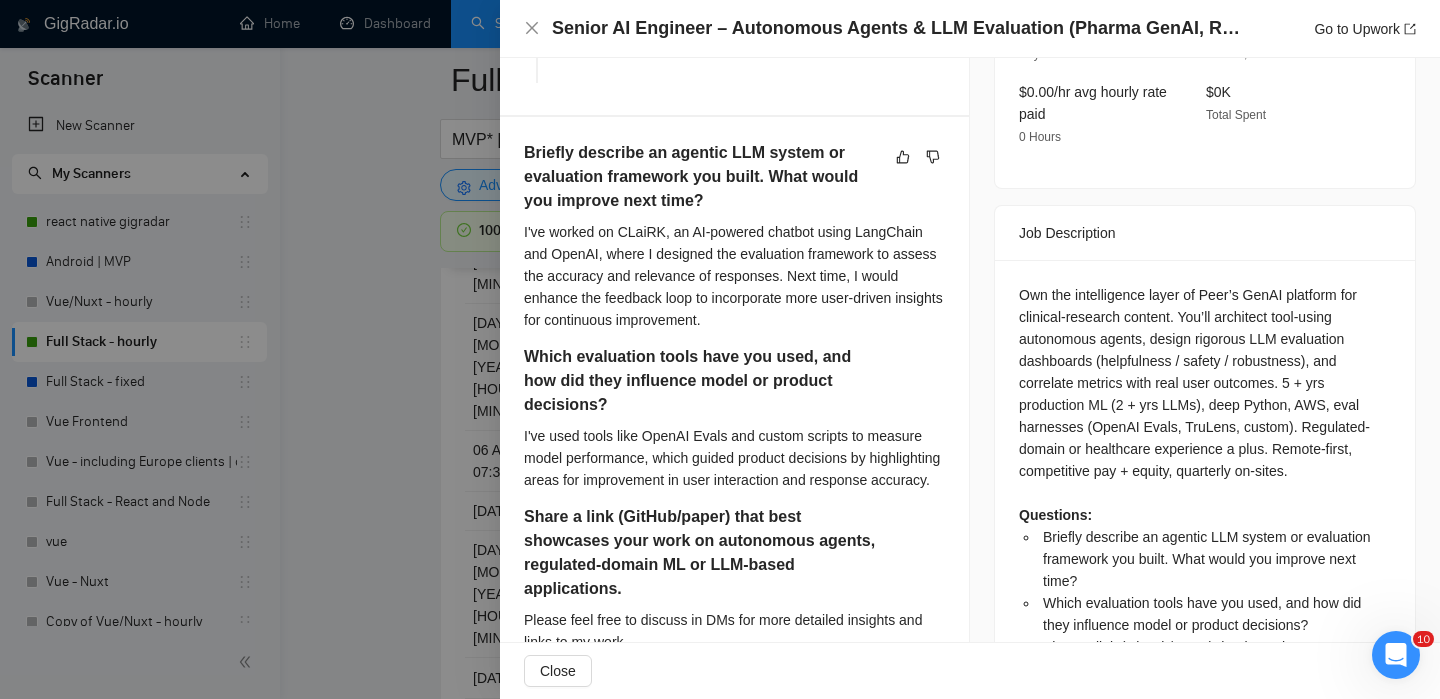 click at bounding box center [720, 349] 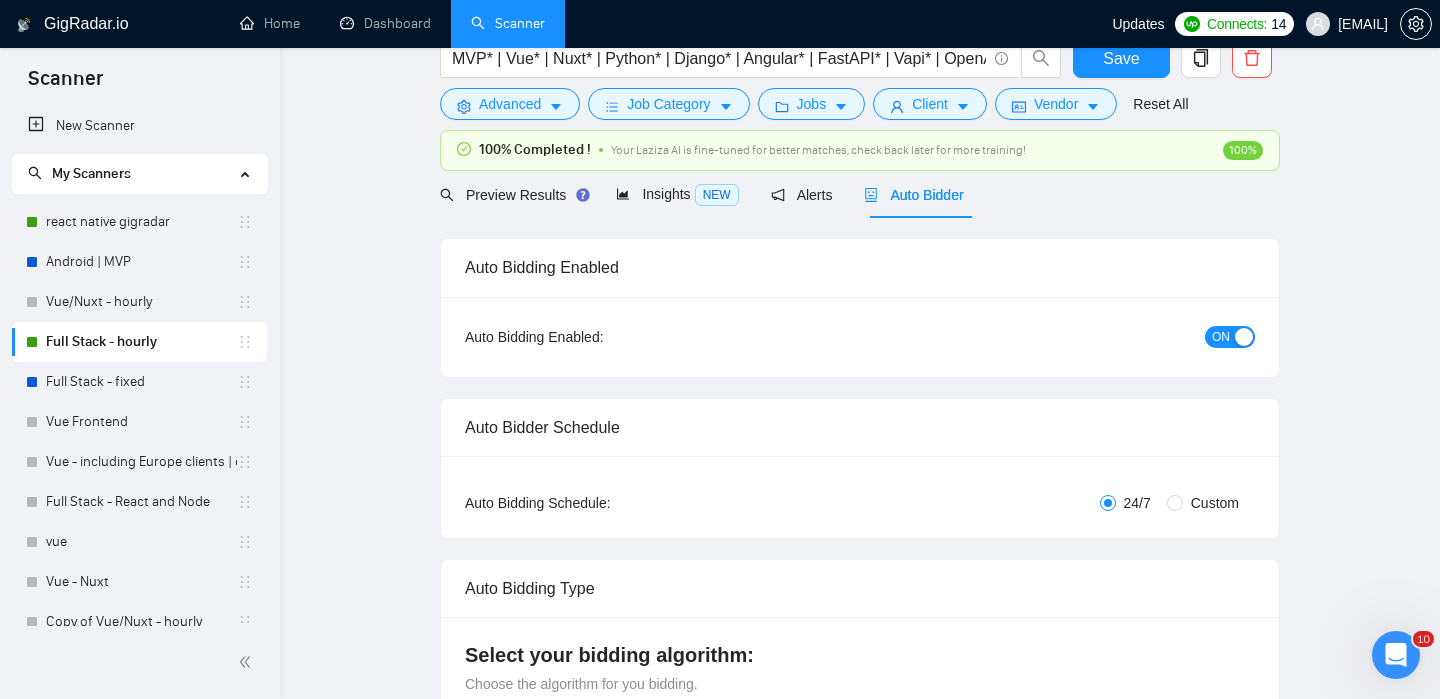scroll, scrollTop: 0, scrollLeft: 0, axis: both 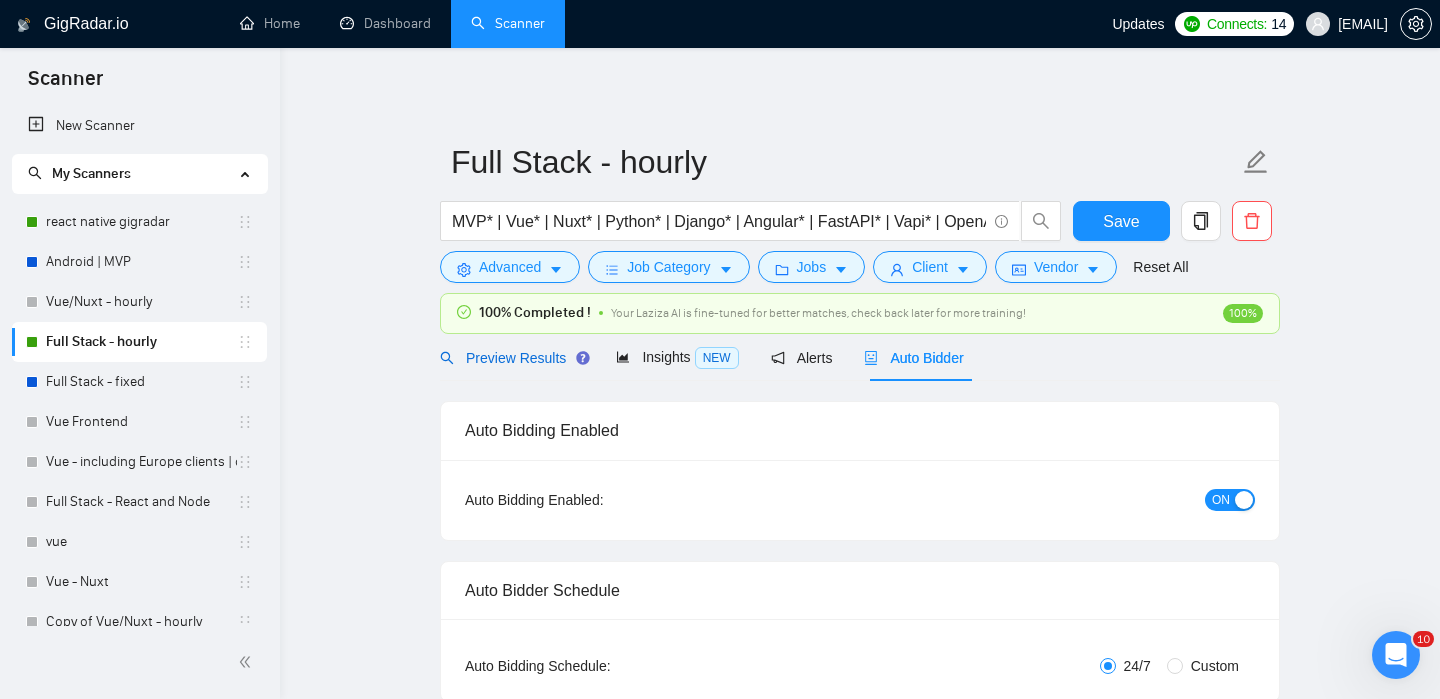 click on "Preview Results" at bounding box center [512, 358] 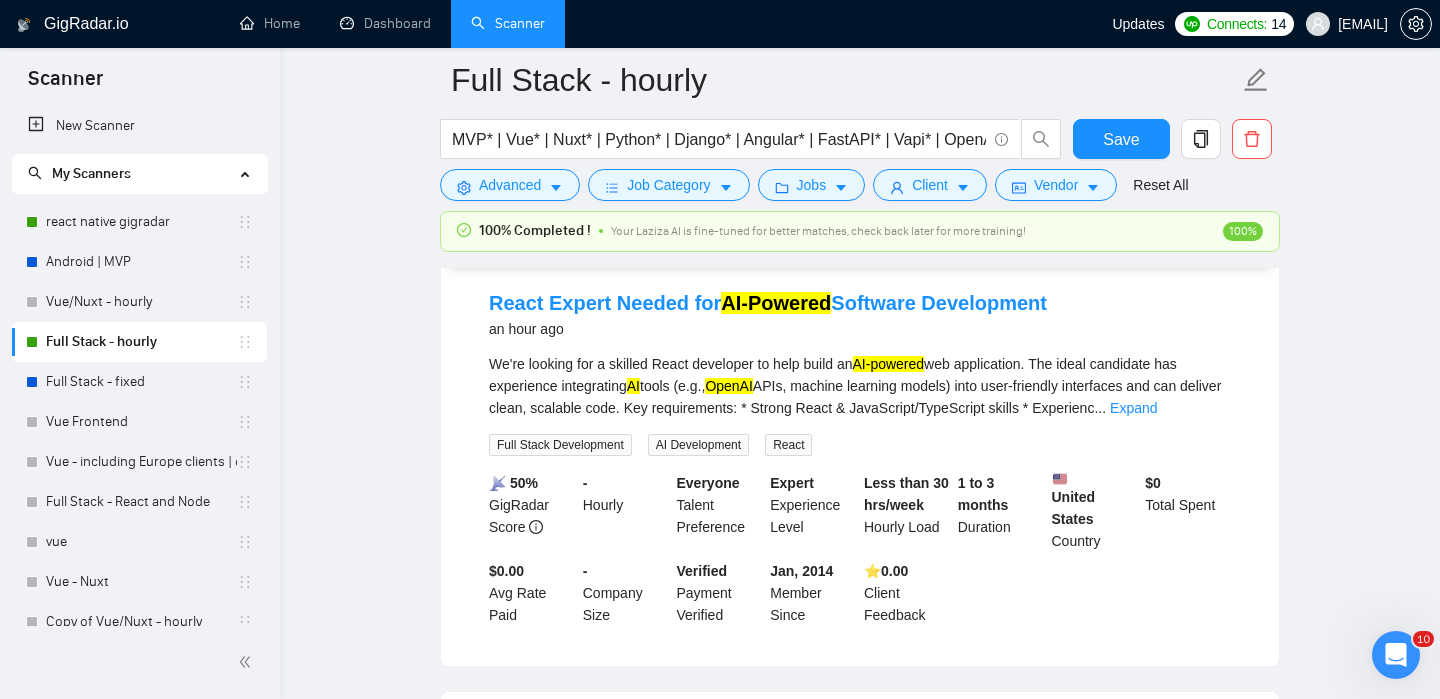 scroll, scrollTop: 209, scrollLeft: 0, axis: vertical 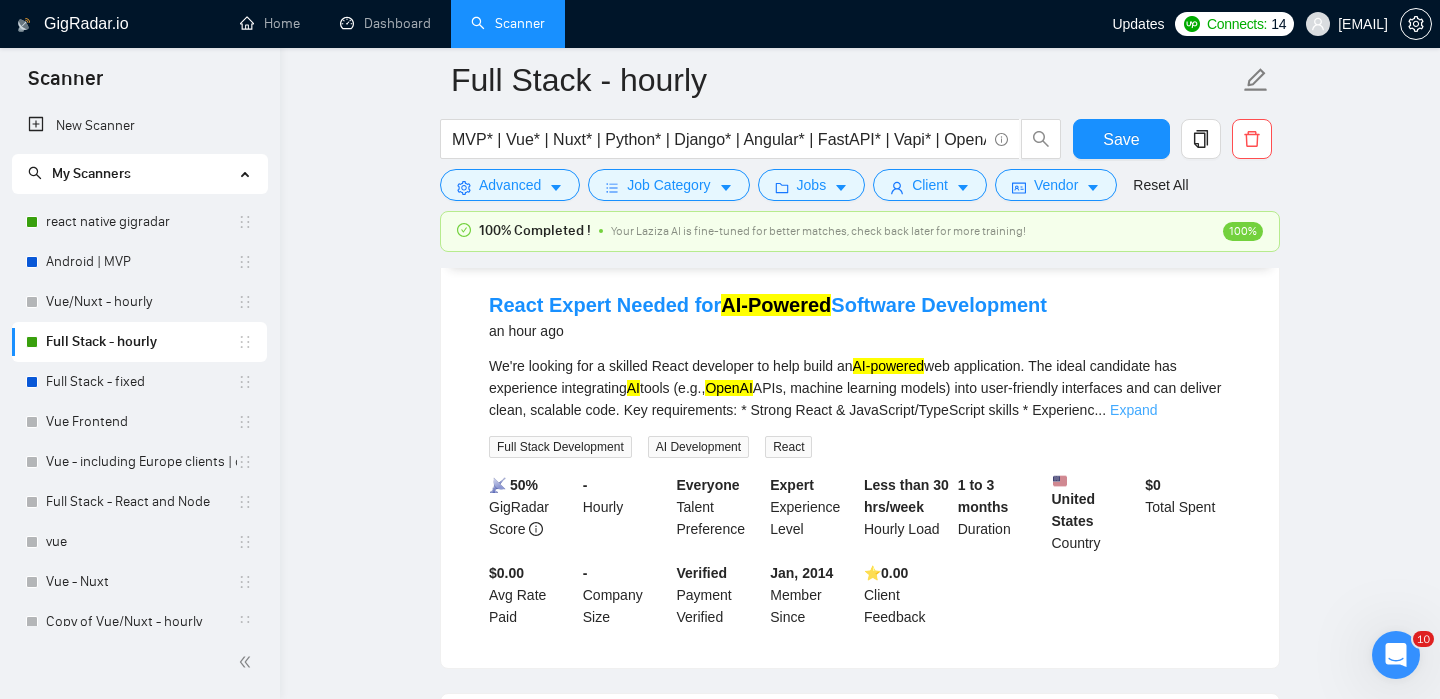 click on "Expand" at bounding box center (1133, 410) 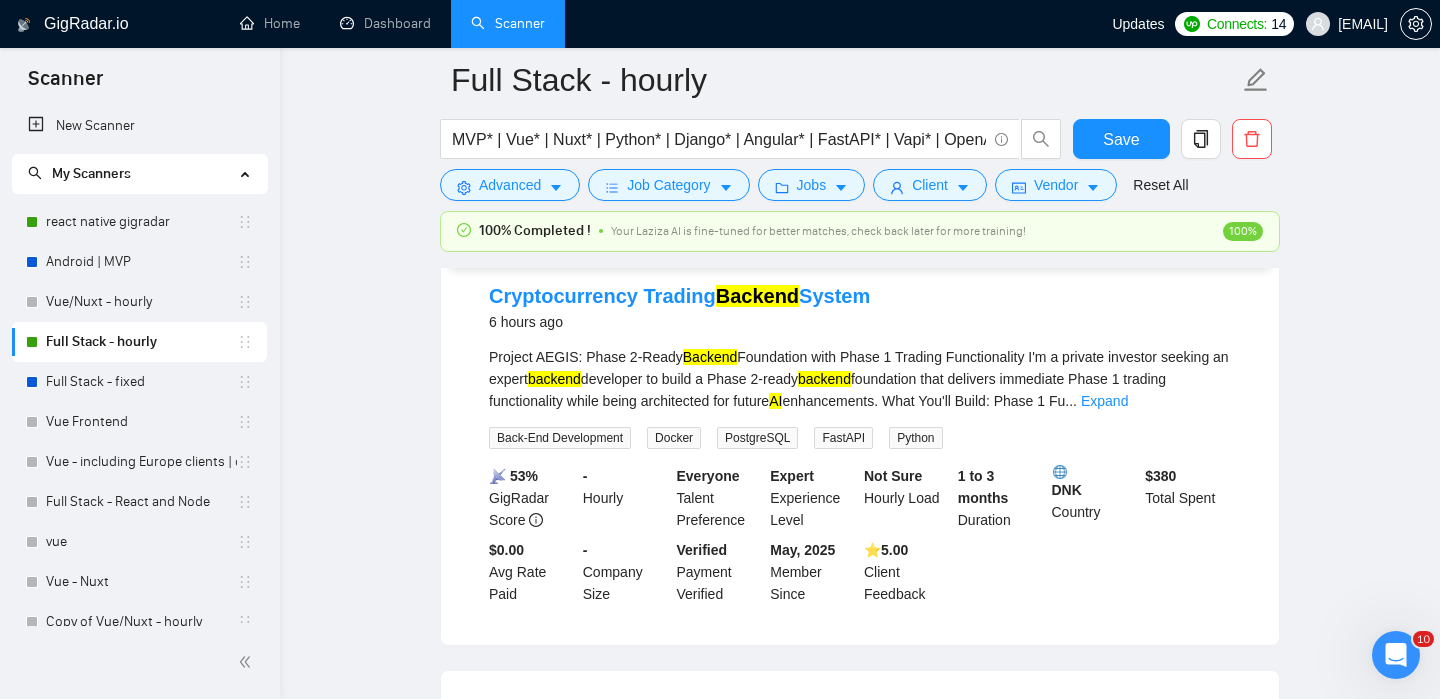 scroll, scrollTop: 1540, scrollLeft: 0, axis: vertical 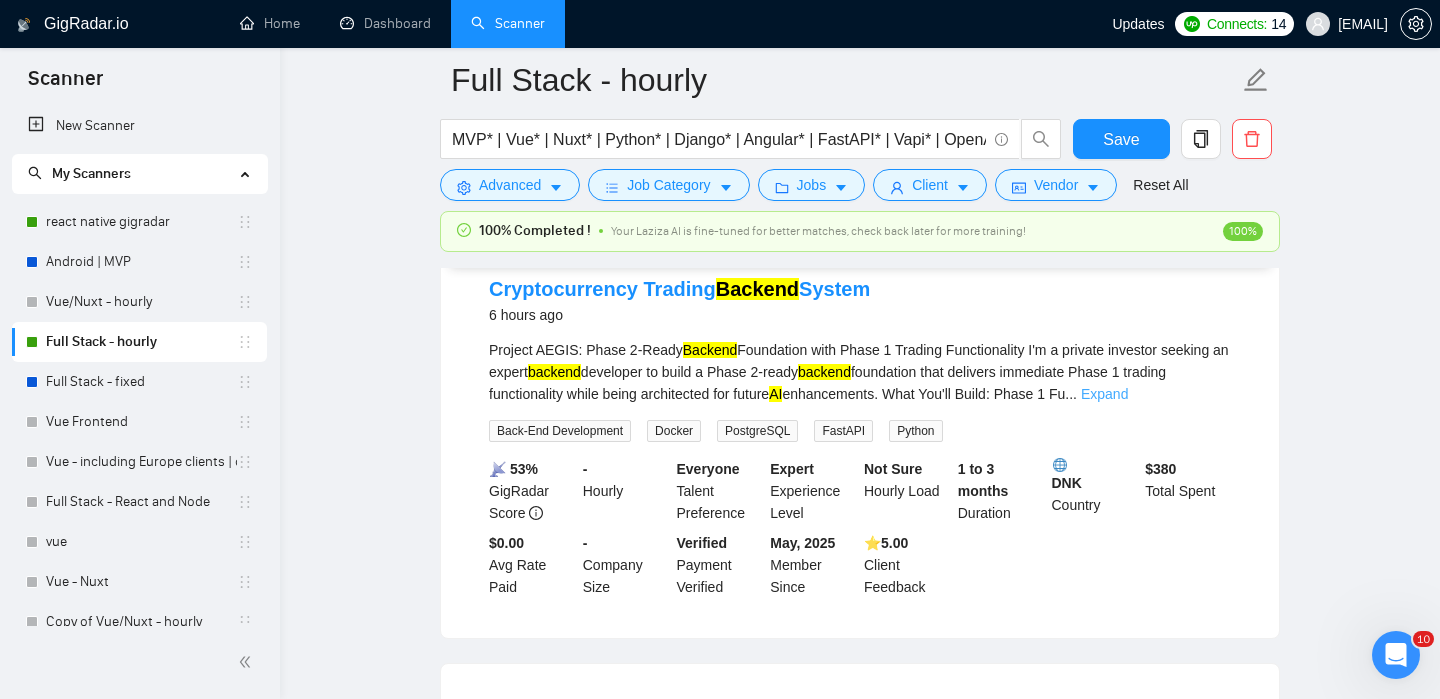 click on "Expand" at bounding box center [1104, 394] 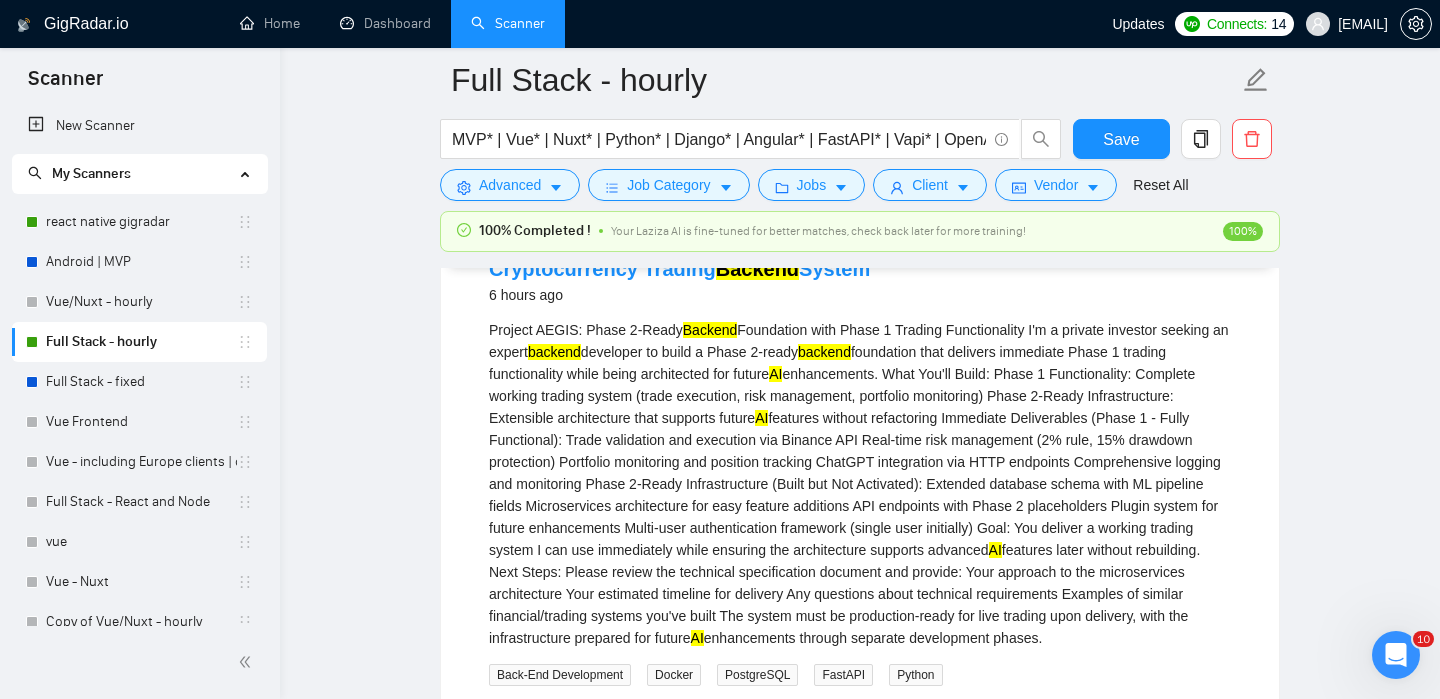 scroll, scrollTop: 1552, scrollLeft: 0, axis: vertical 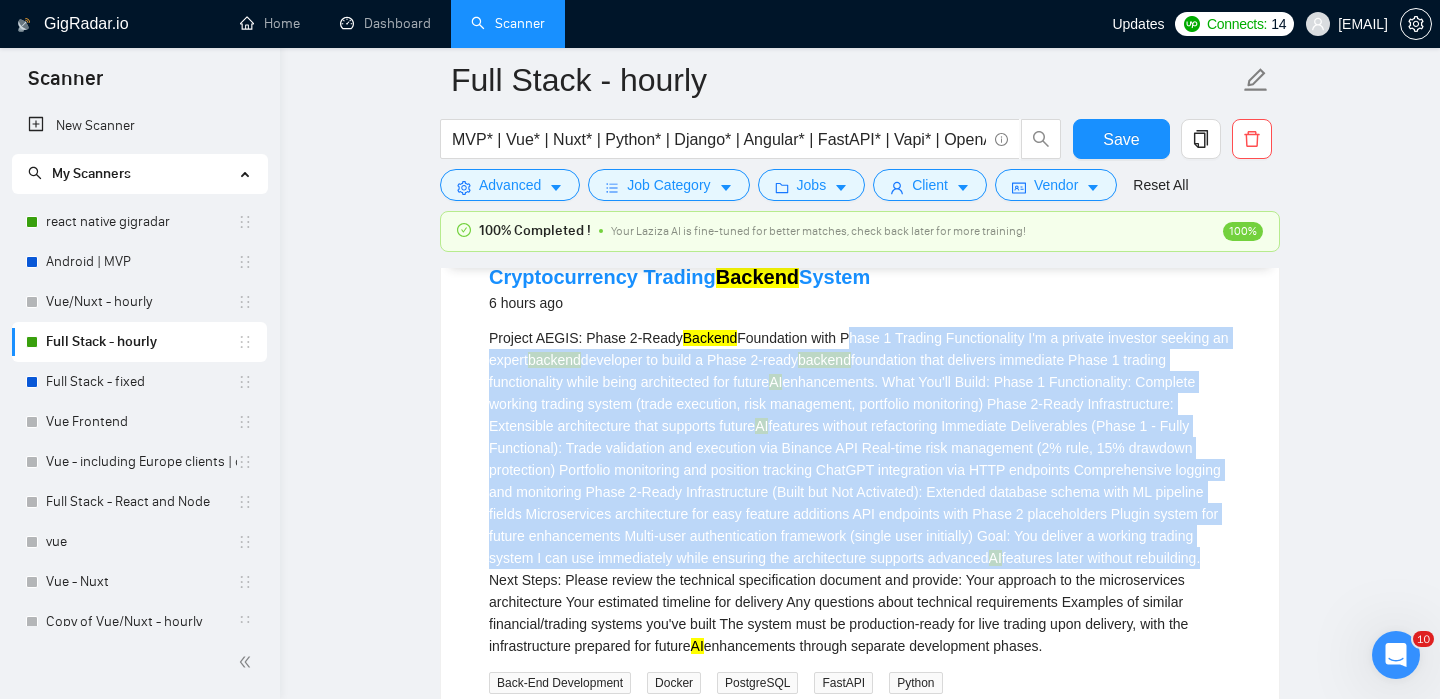 drag, startPoint x: 855, startPoint y: 336, endPoint x: 919, endPoint y: 573, distance: 245.4893 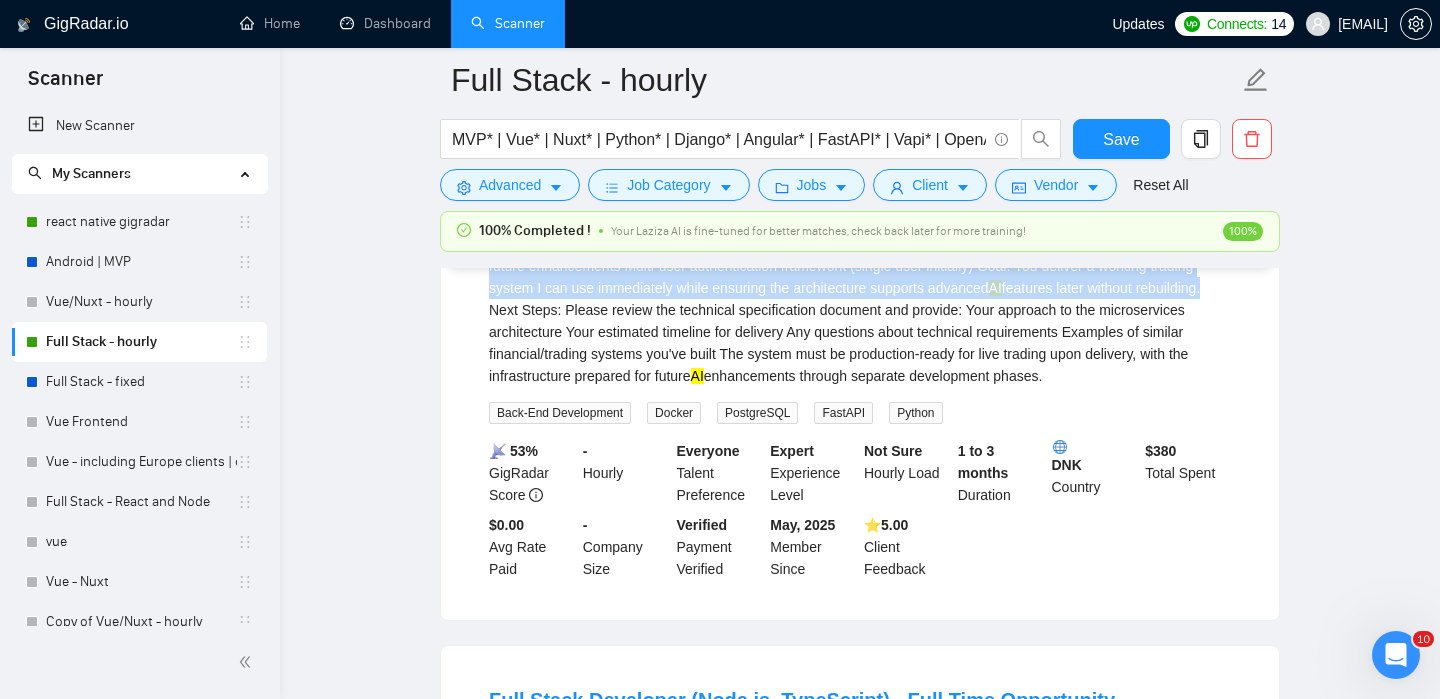scroll, scrollTop: 1823, scrollLeft: 0, axis: vertical 